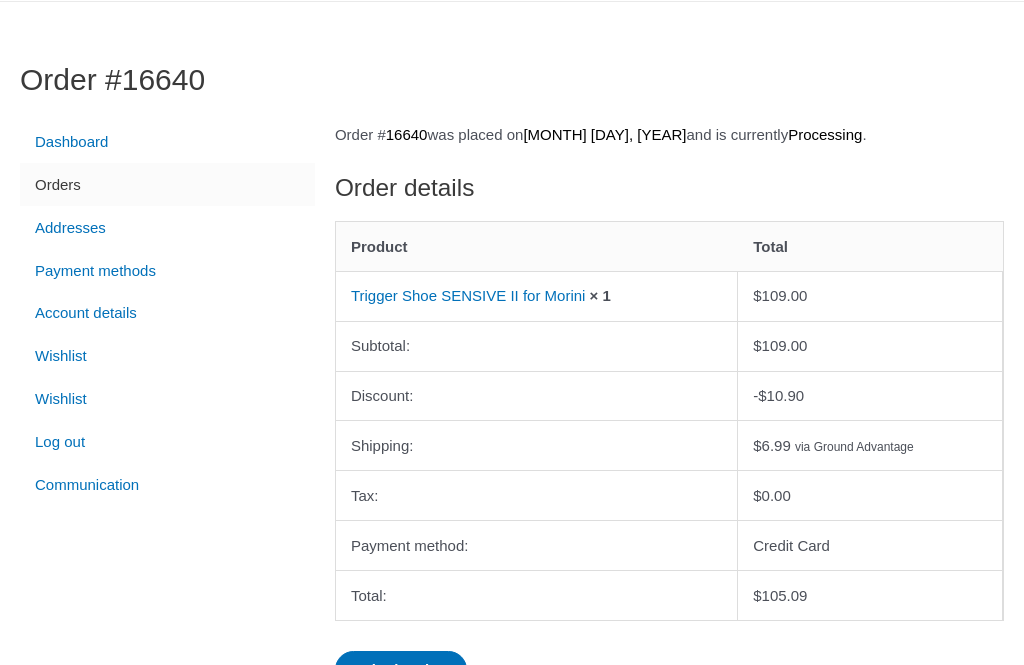 scroll, scrollTop: 0, scrollLeft: 0, axis: both 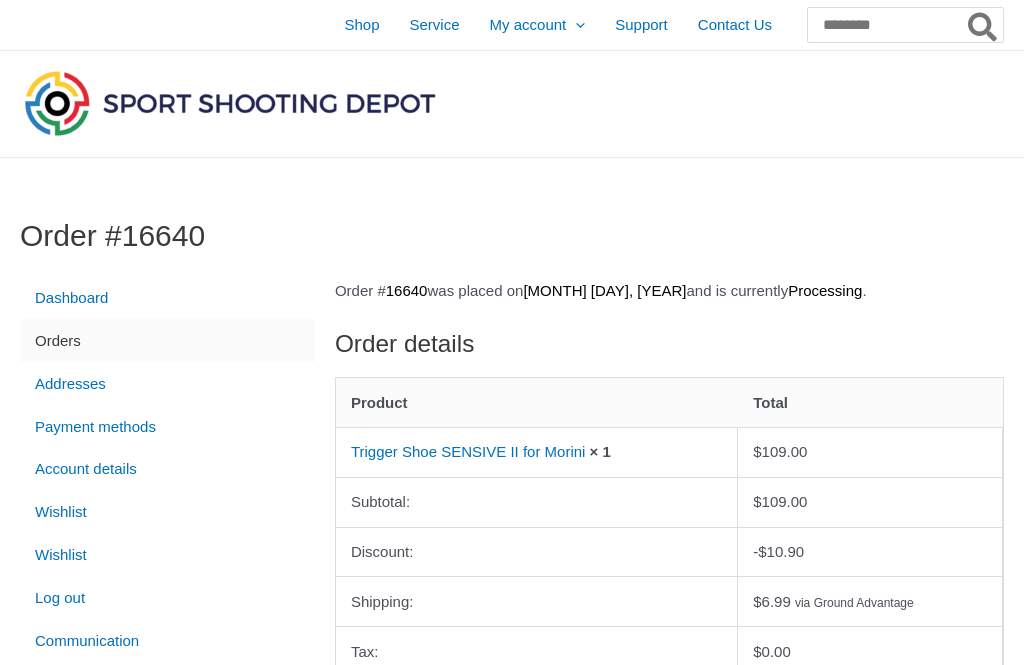 click on "Shop" at bounding box center (361, 25) 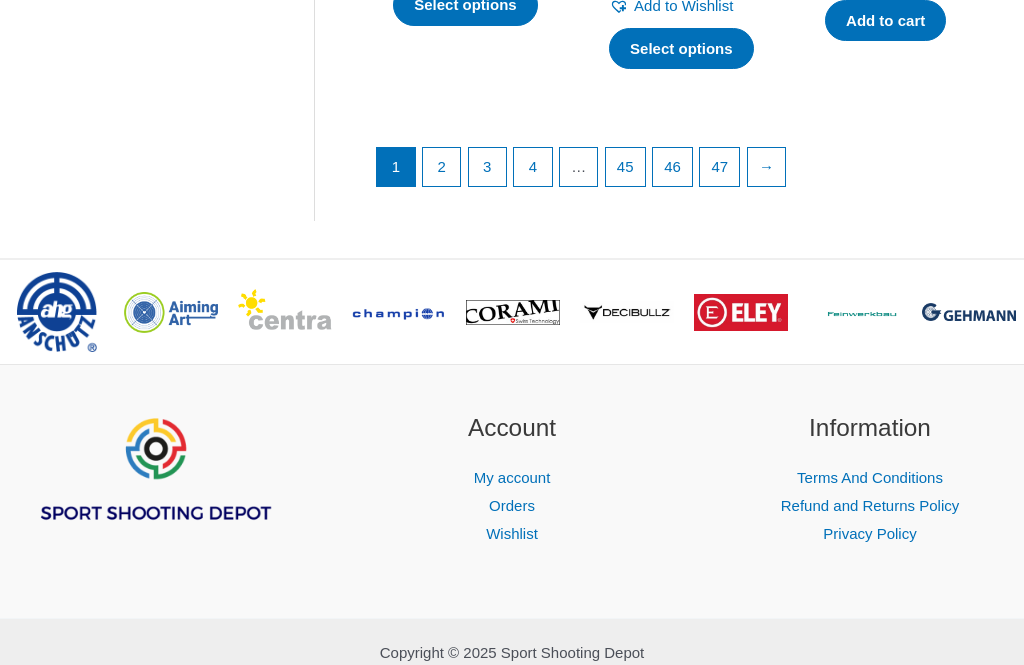 scroll, scrollTop: 2848, scrollLeft: 0, axis: vertical 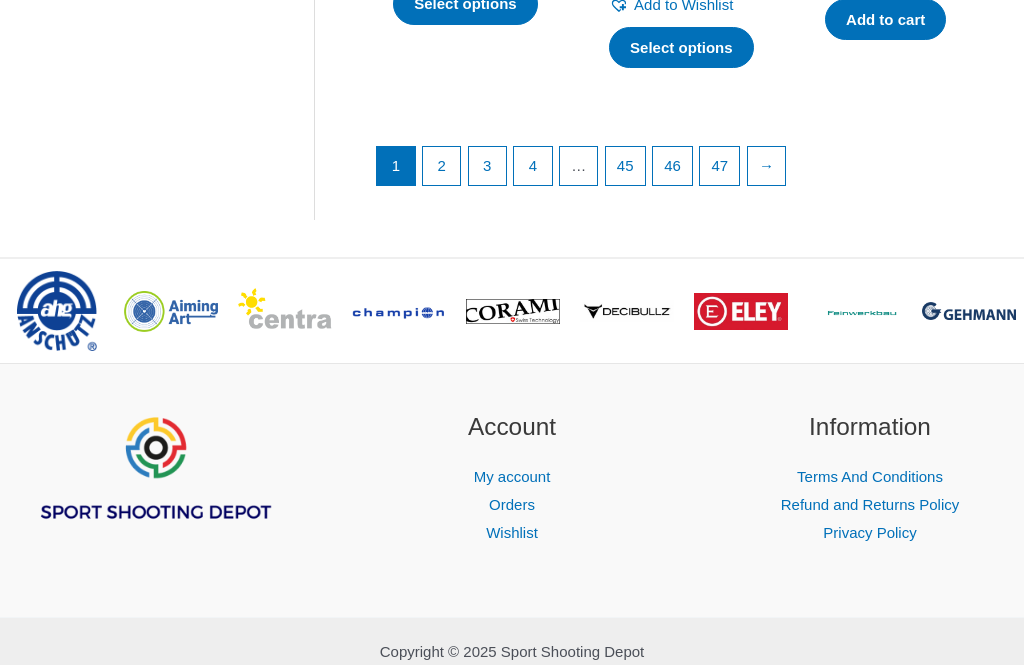 click on "Wishlist" at bounding box center [512, 533] 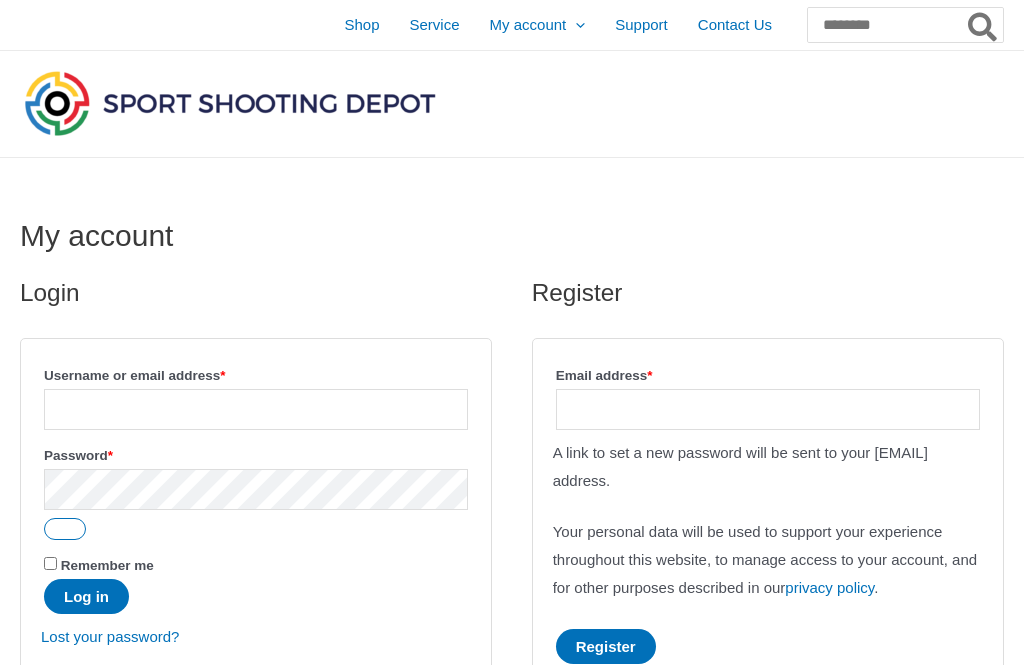 scroll, scrollTop: 201, scrollLeft: 0, axis: vertical 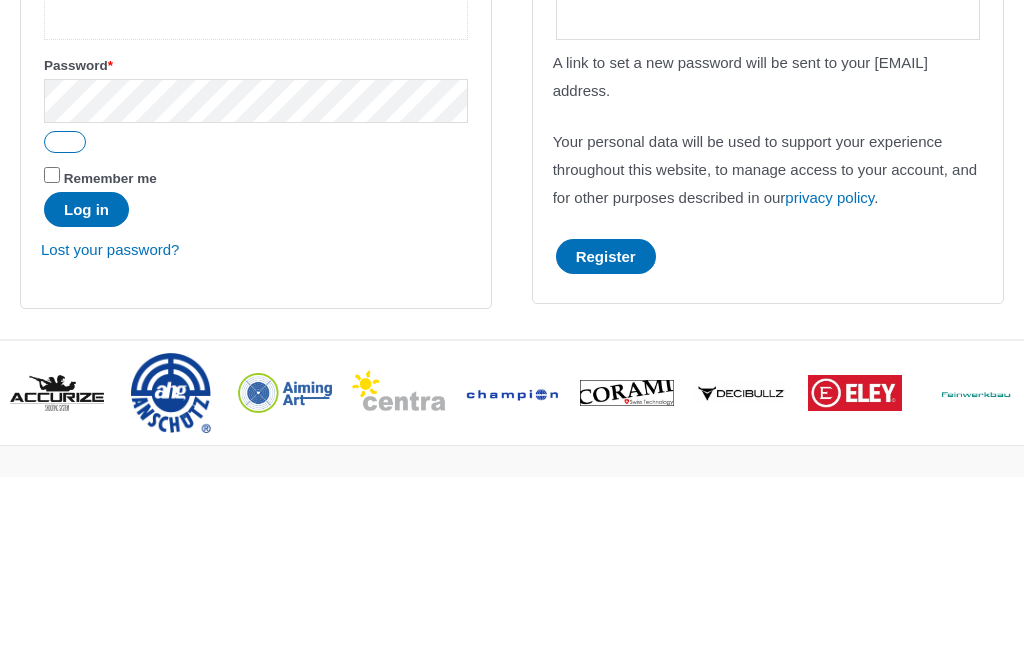 type on "**********" 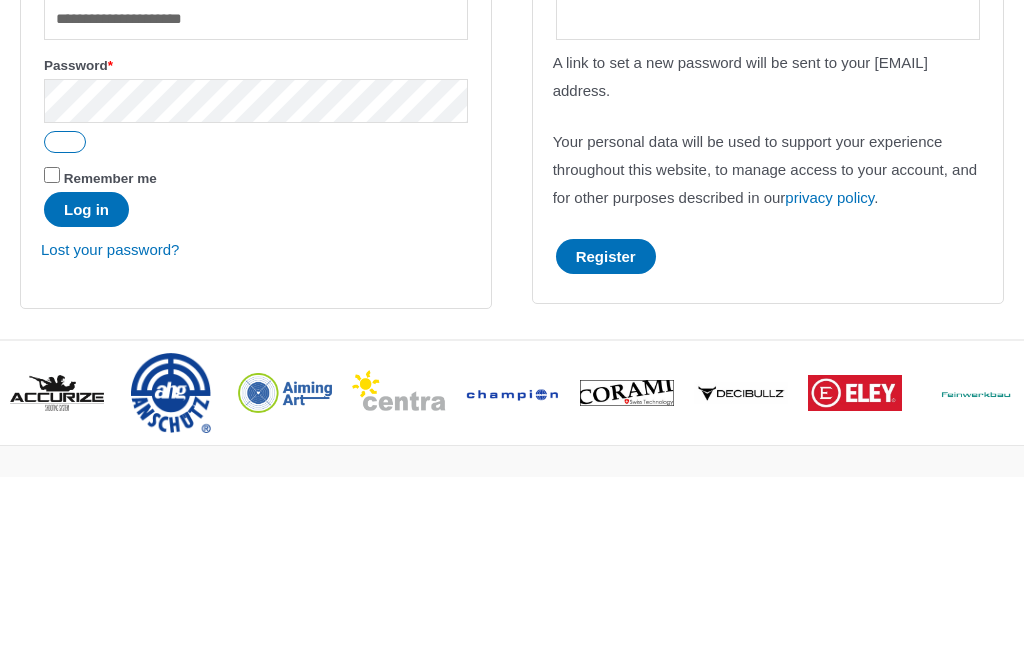 click on "Log in" at bounding box center (86, 398) 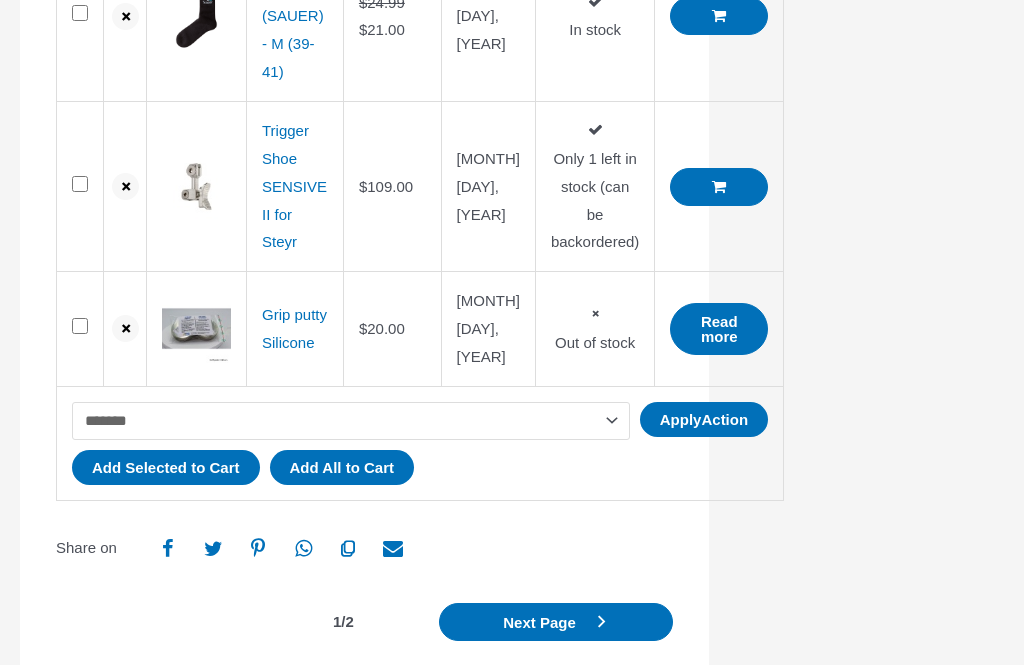 scroll, scrollTop: 1513, scrollLeft: 0, axis: vertical 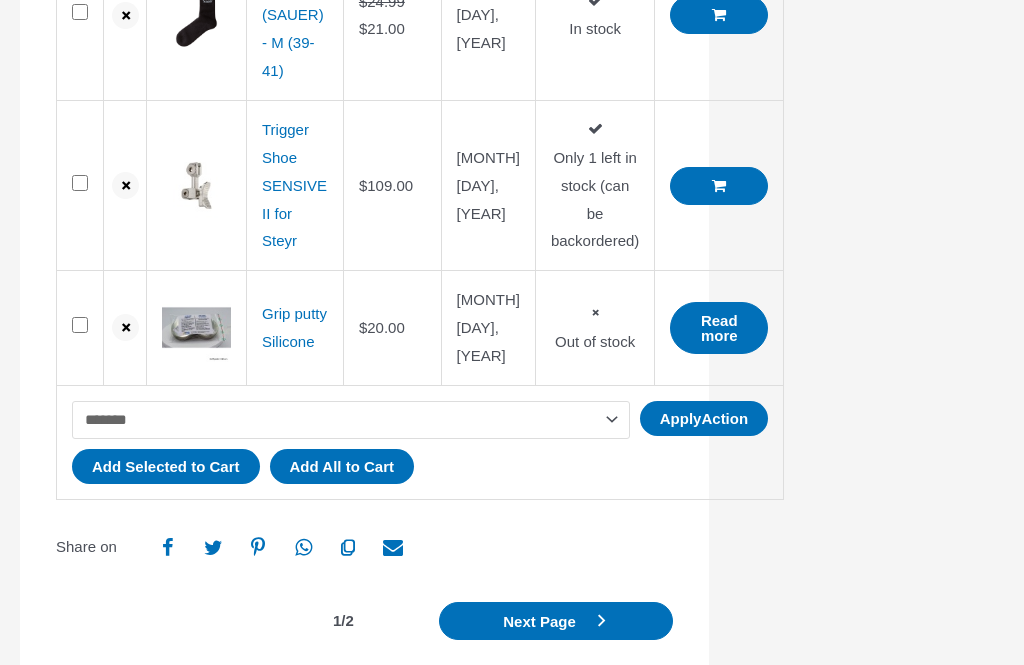 click on "Next Page" at bounding box center (539, 622) 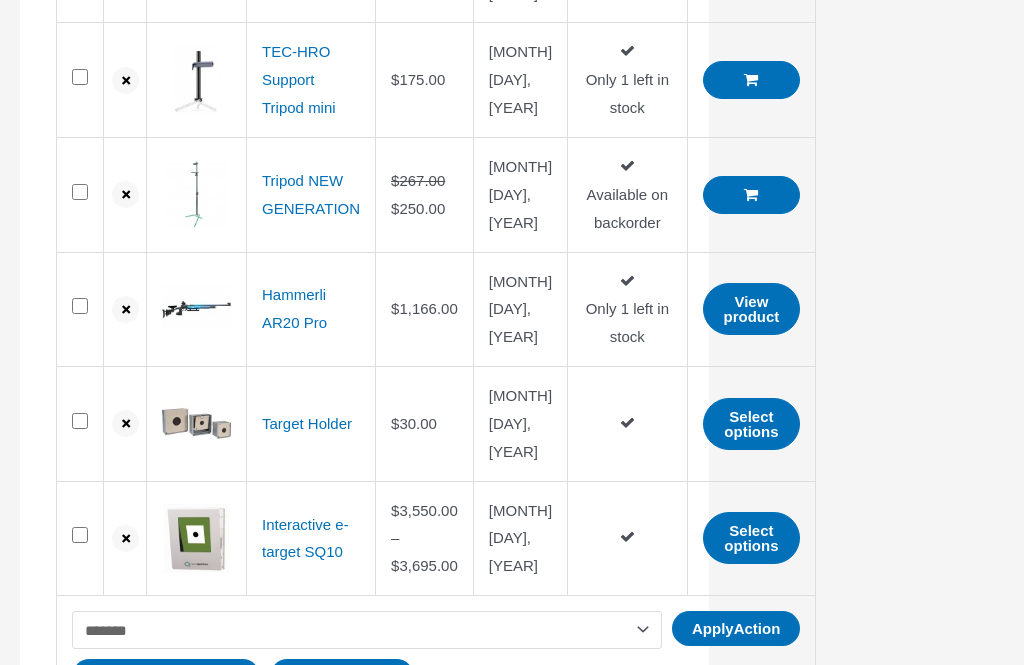 scroll, scrollTop: 1044, scrollLeft: 0, axis: vertical 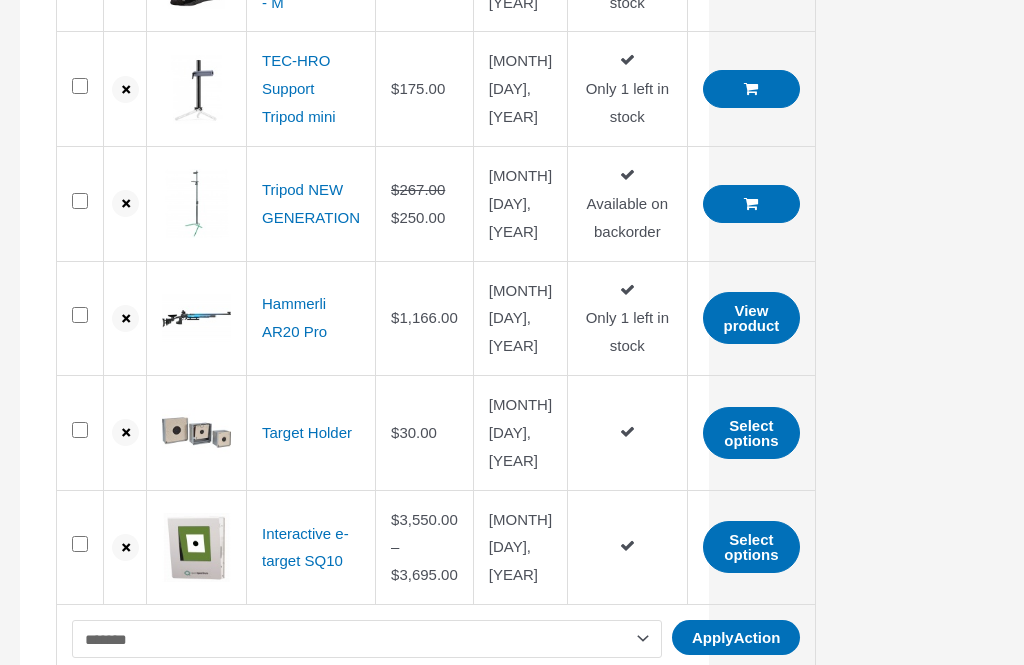 click on "View product" at bounding box center (752, 318) 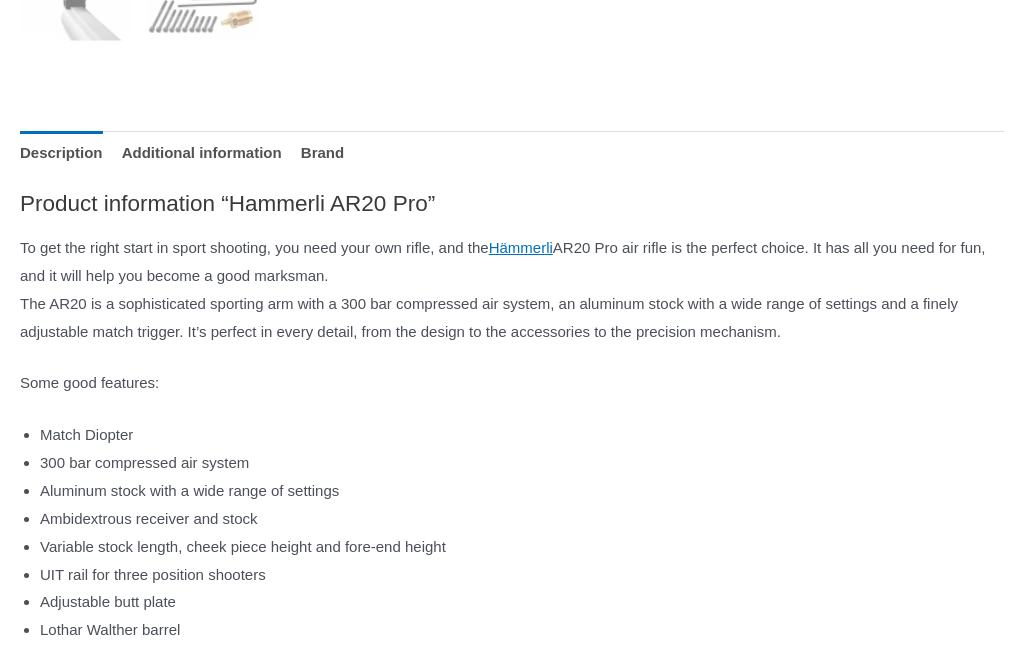 scroll, scrollTop: 1085, scrollLeft: 0, axis: vertical 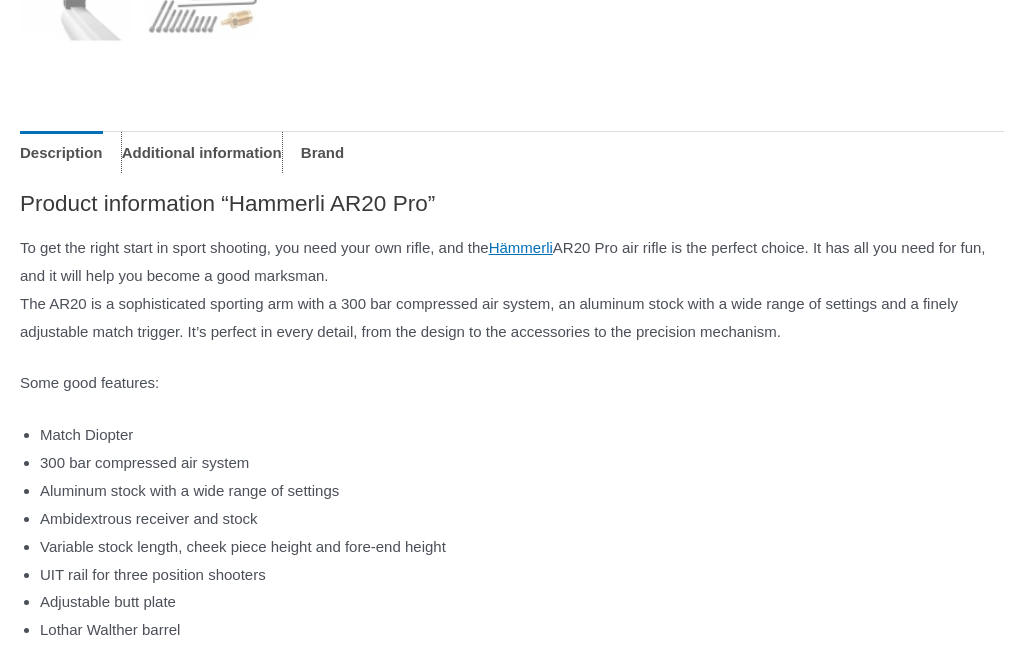 click on "Additional information" at bounding box center [202, 153] 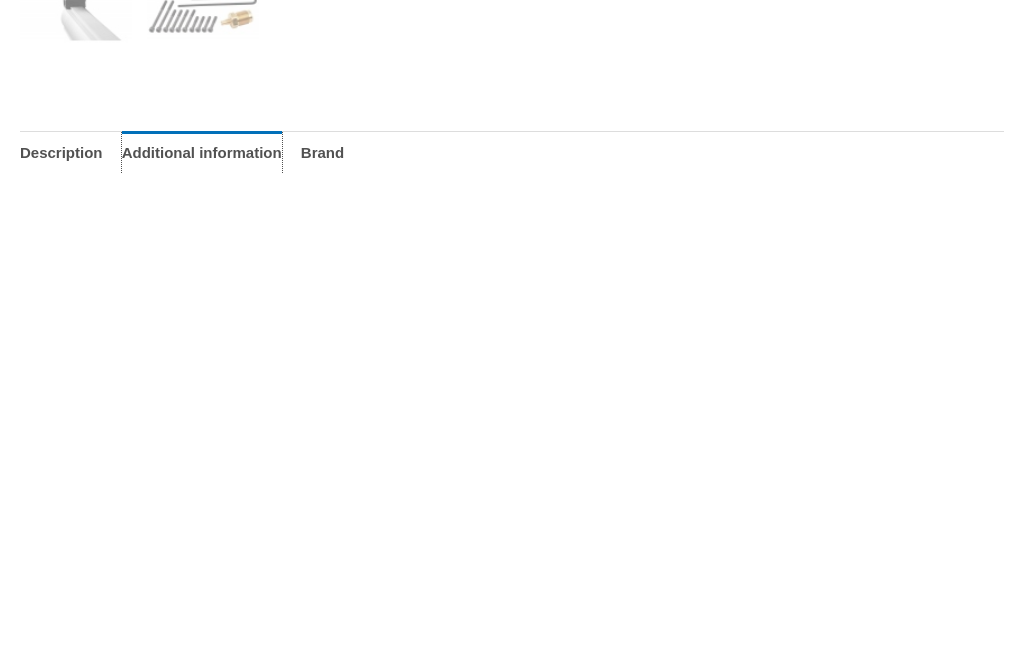 scroll, scrollTop: 1086, scrollLeft: 0, axis: vertical 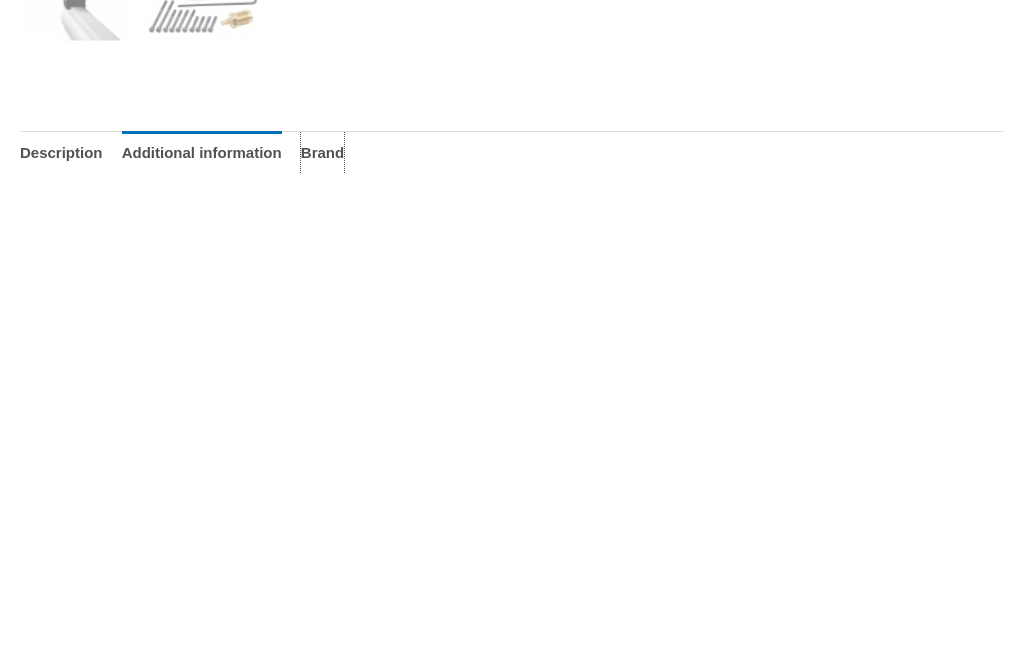 click on "Brand" at bounding box center [322, 152] 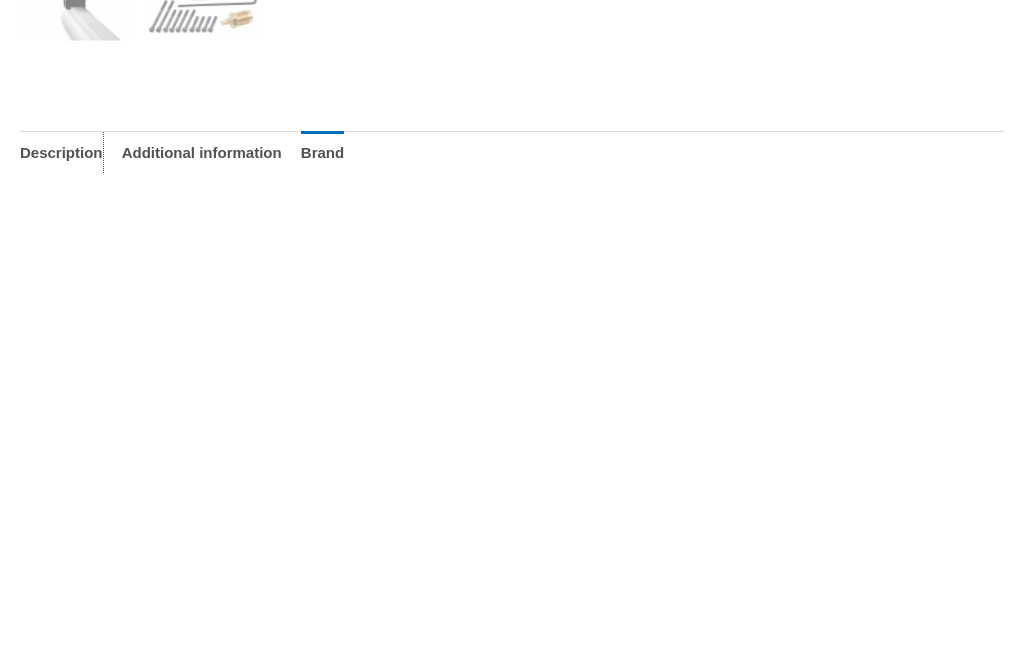 click on "Description" at bounding box center (61, 152) 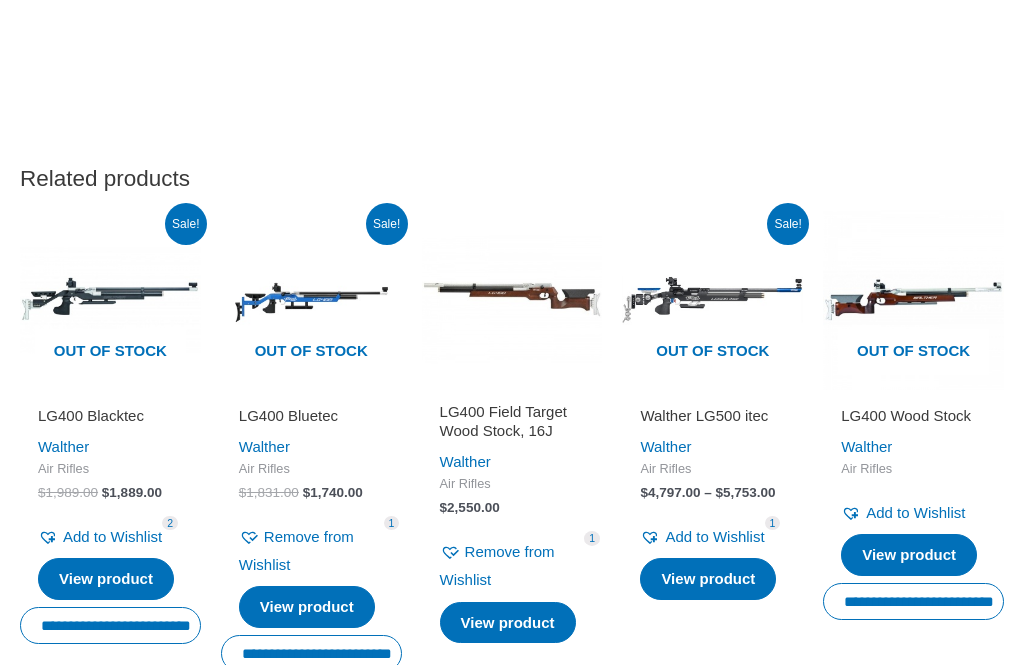 scroll, scrollTop: 2342, scrollLeft: 0, axis: vertical 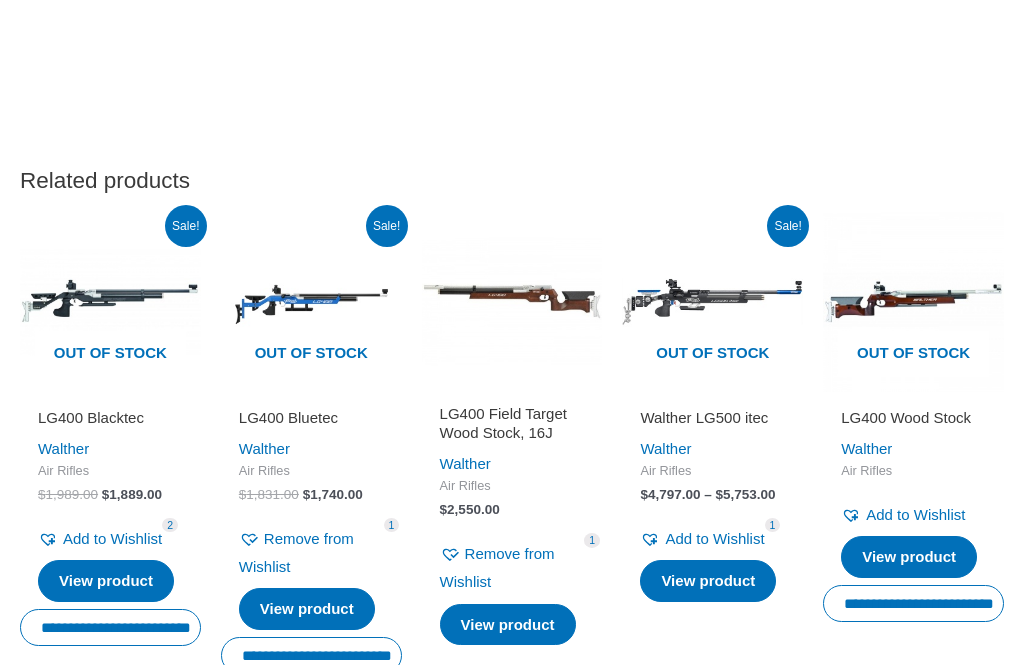 click on "View product" at bounding box center (909, 557) 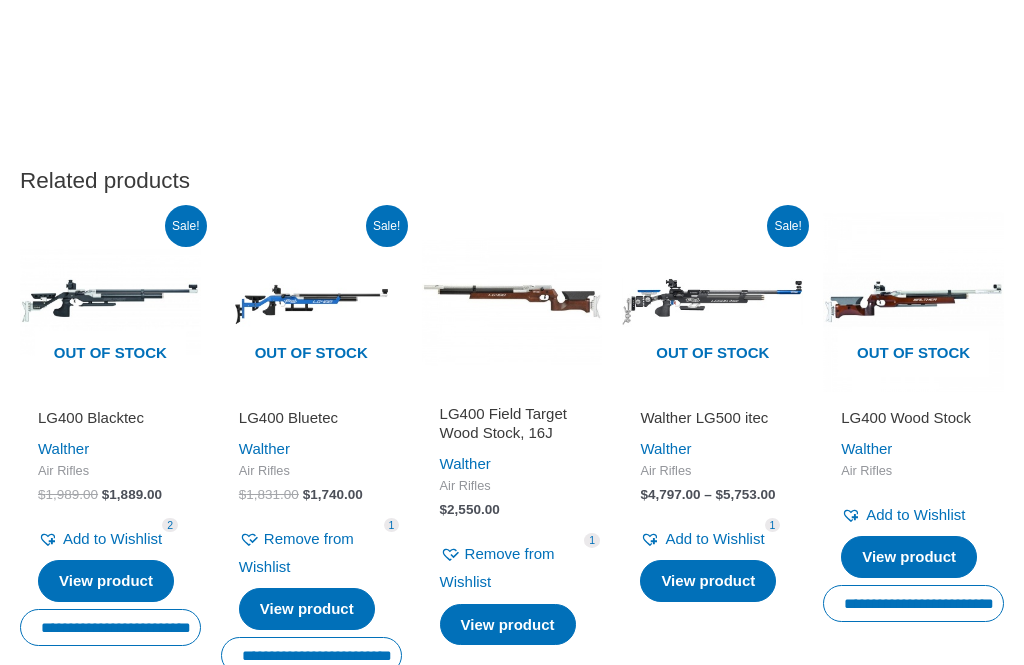 scroll, scrollTop: 2406, scrollLeft: 0, axis: vertical 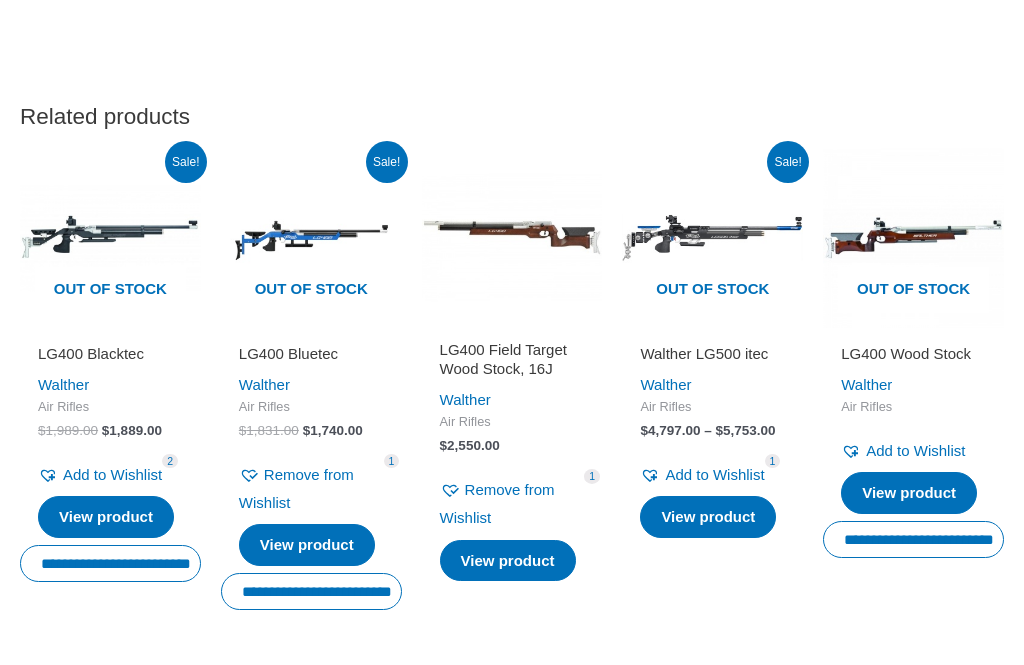 click on "LG400 Field Target Wood Stock, 16J" at bounding box center (512, 359) 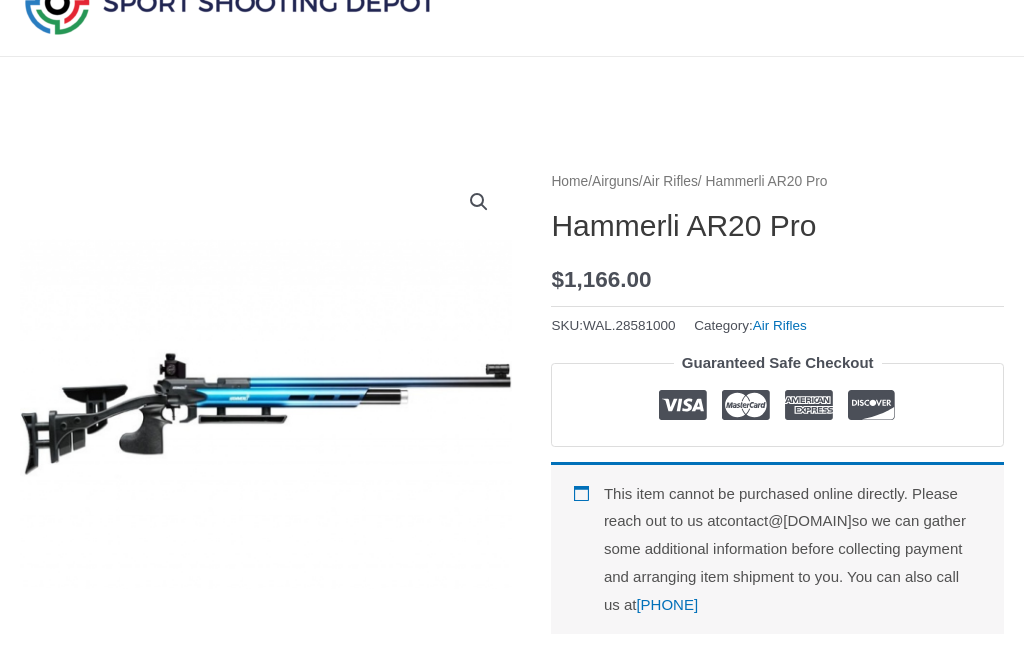 scroll, scrollTop: 0, scrollLeft: 0, axis: both 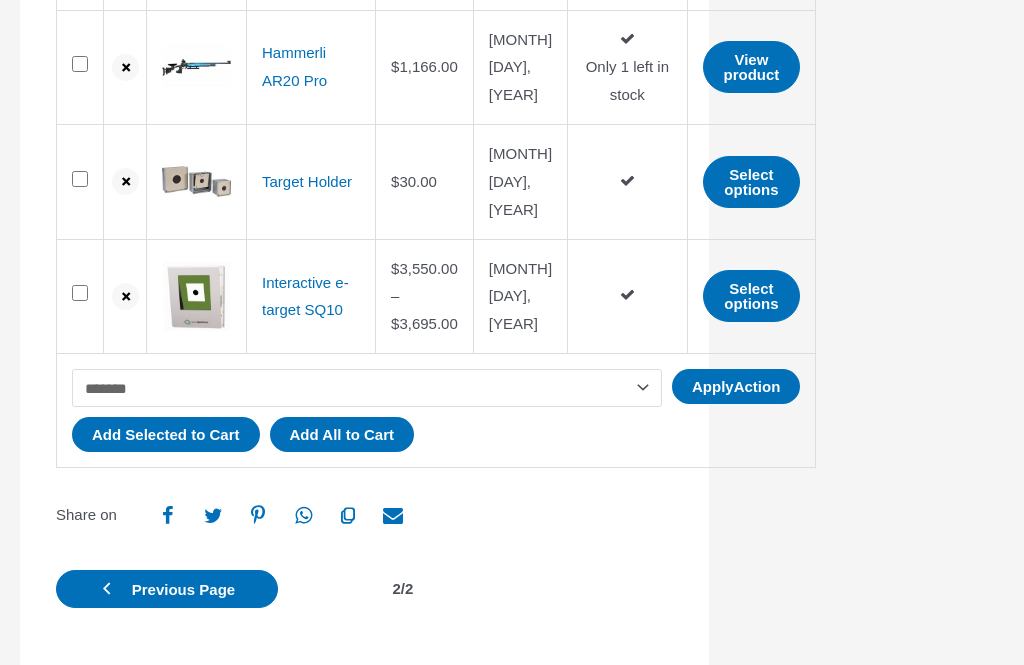 click on "Previous Page" at bounding box center (183, 589) 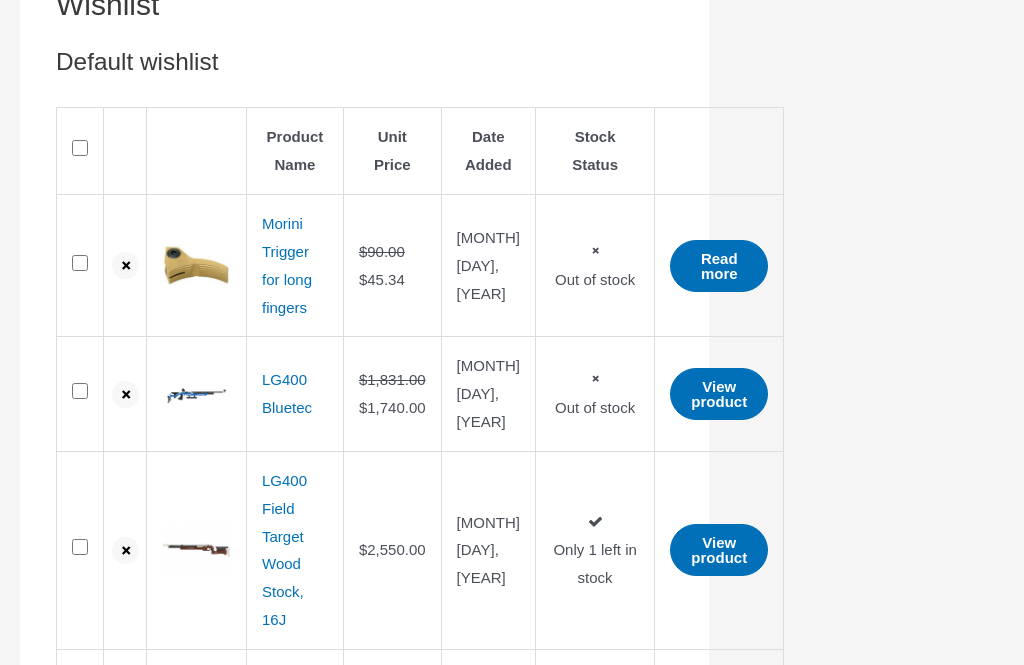 scroll, scrollTop: 281, scrollLeft: 0, axis: vertical 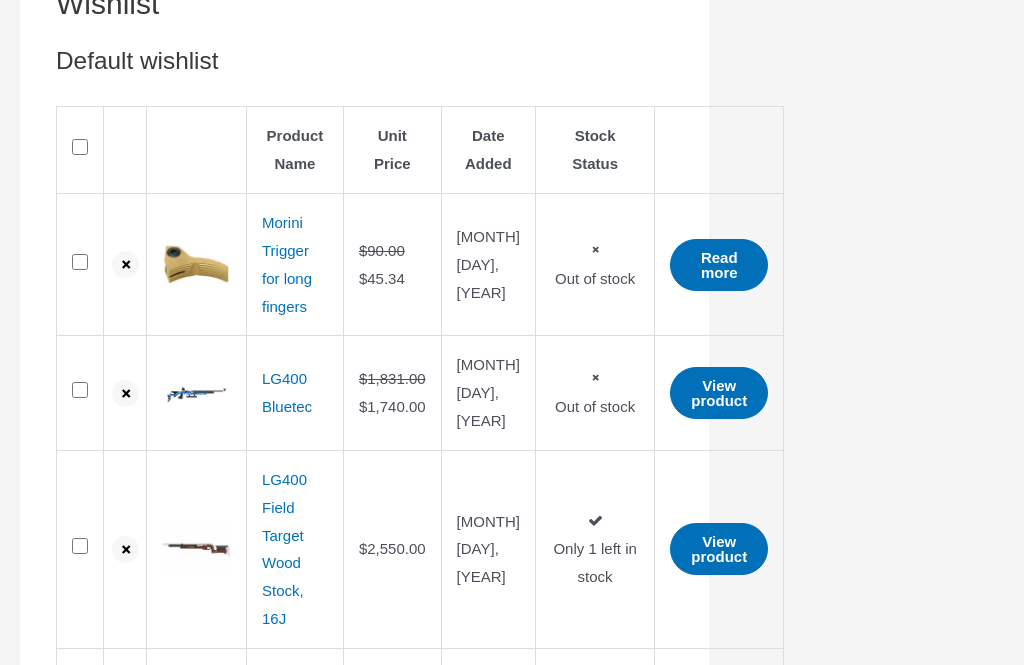 click on "View product" at bounding box center (719, 394) 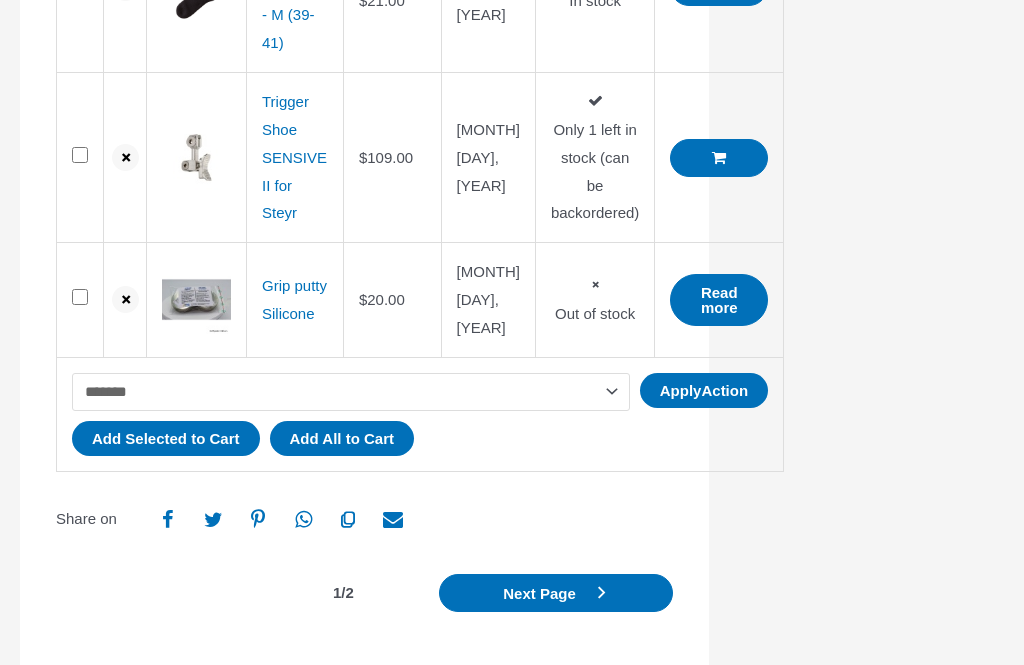 scroll, scrollTop: 1544, scrollLeft: 0, axis: vertical 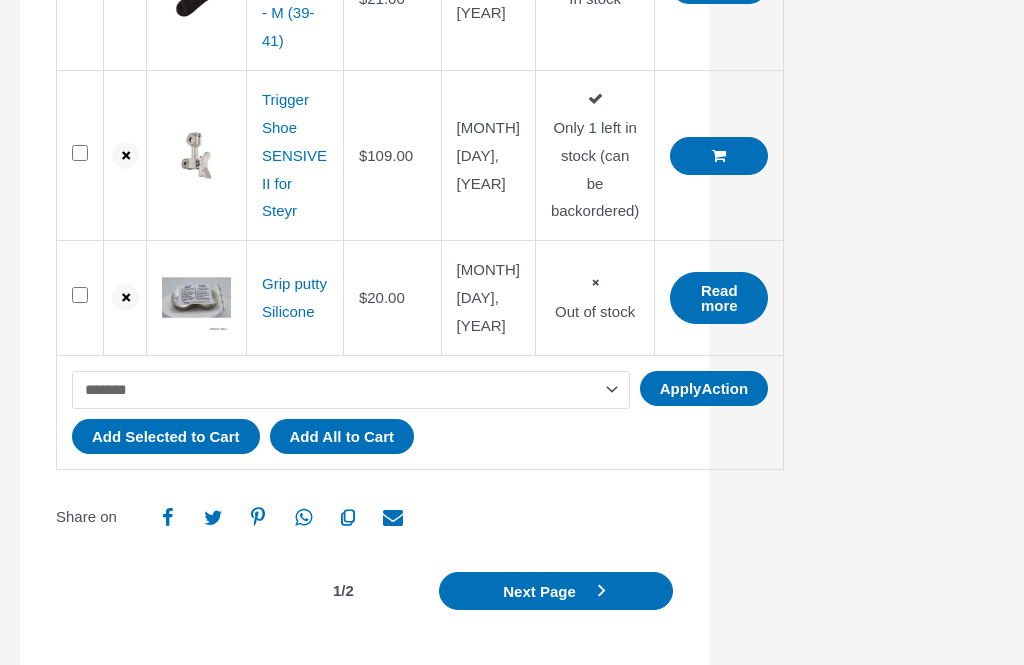 click on "Next Page" at bounding box center [556, 591] 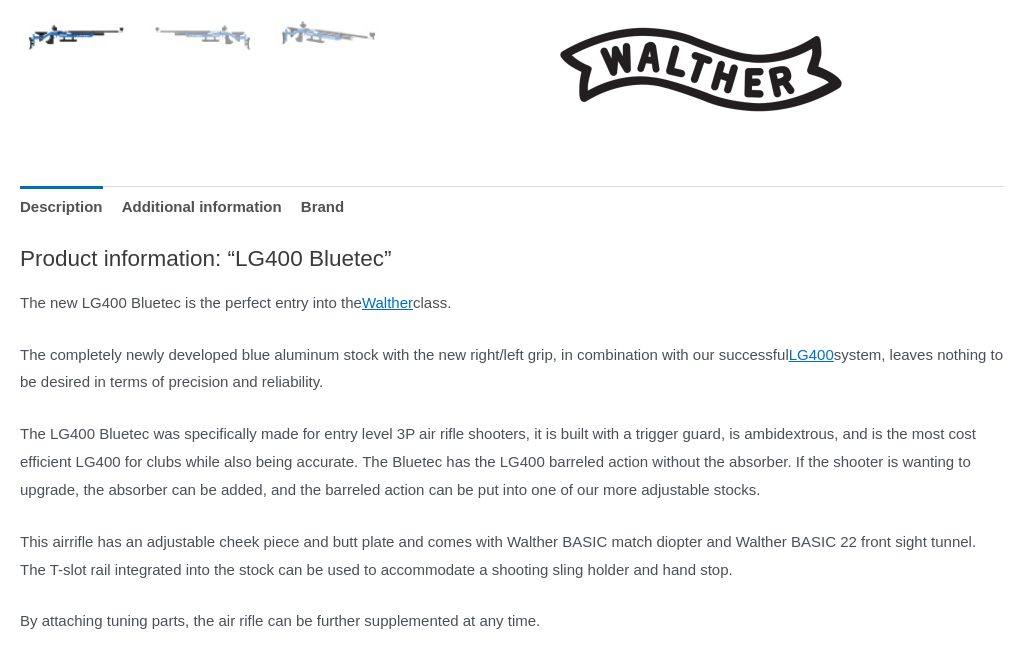 scroll, scrollTop: 794, scrollLeft: 0, axis: vertical 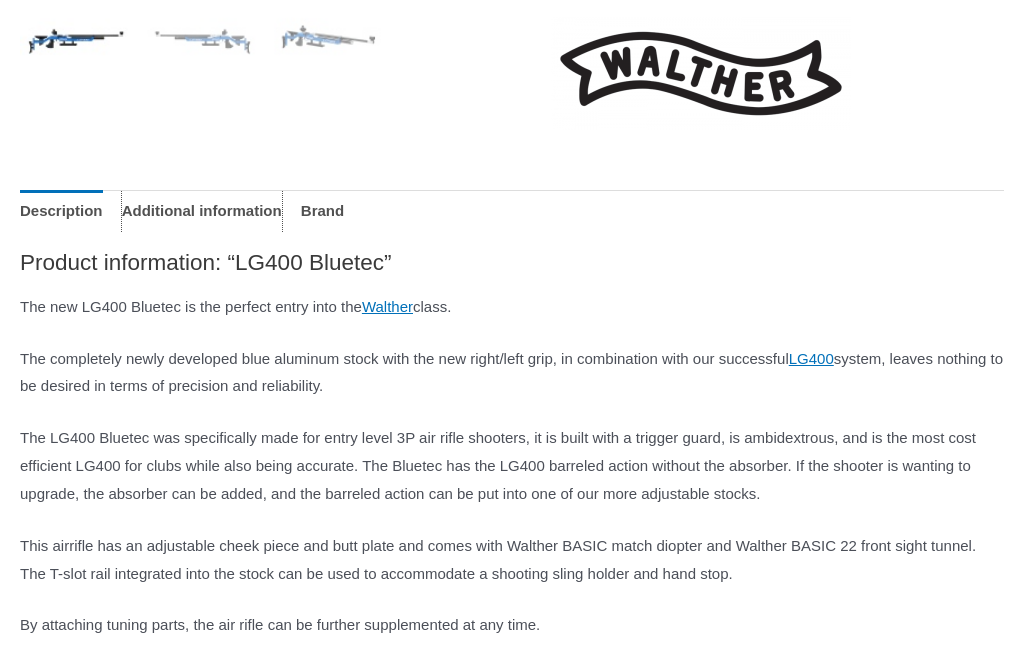 click on "Additional information" at bounding box center (202, 211) 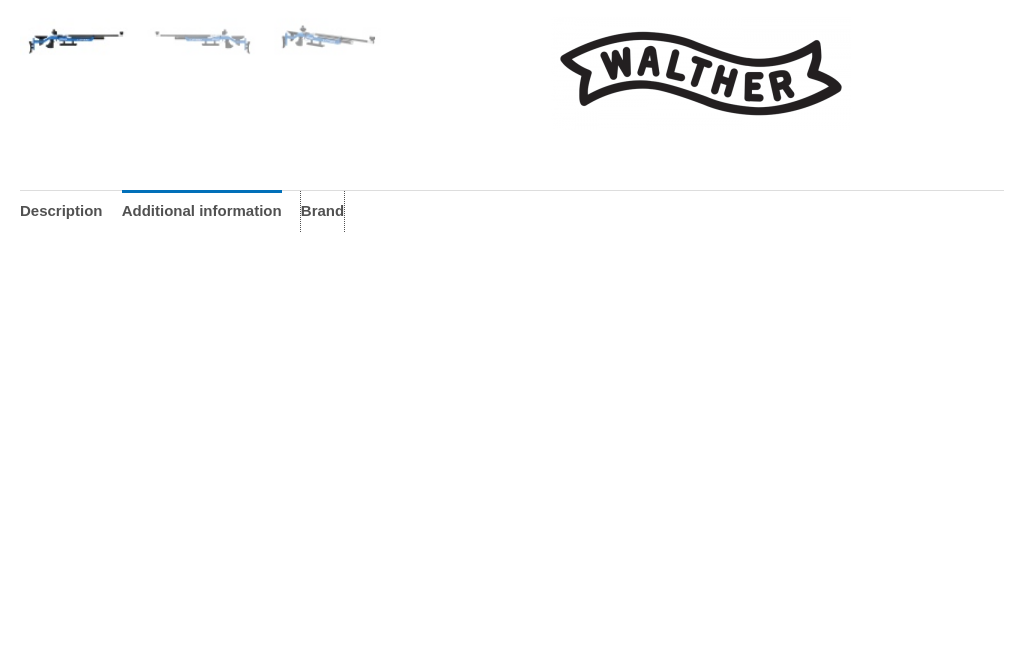 click on "Brand" at bounding box center [322, 211] 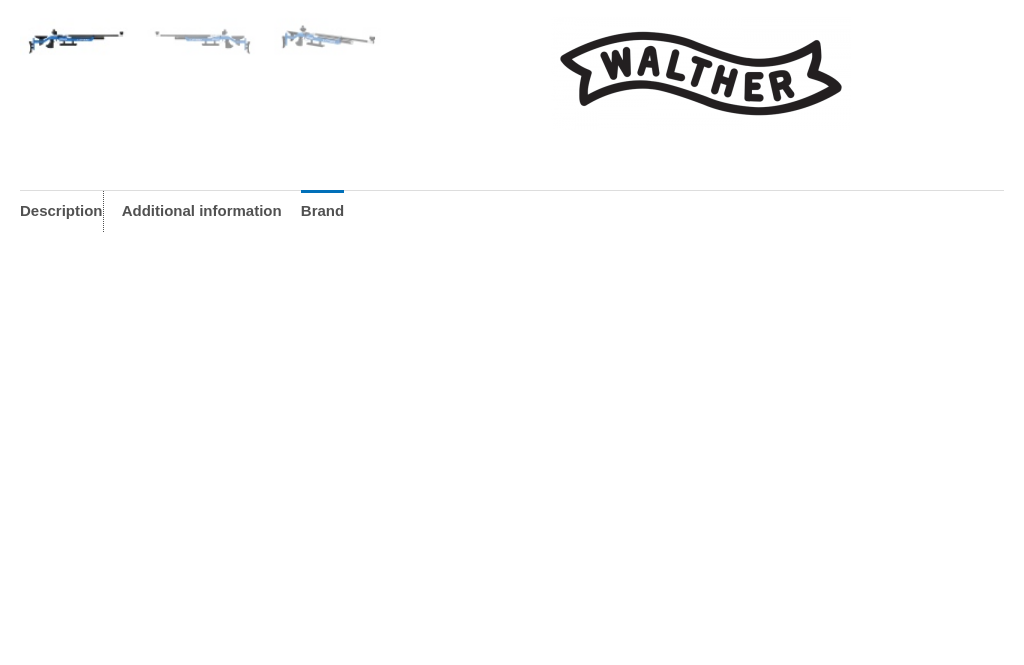 click on "Description" at bounding box center (61, 211) 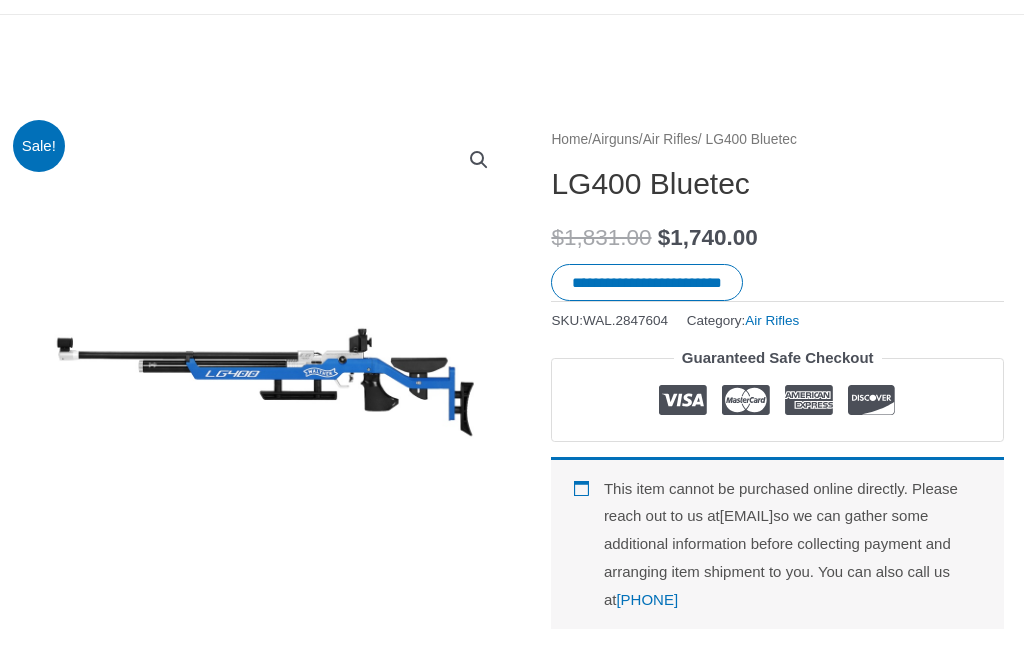 scroll, scrollTop: 0, scrollLeft: 0, axis: both 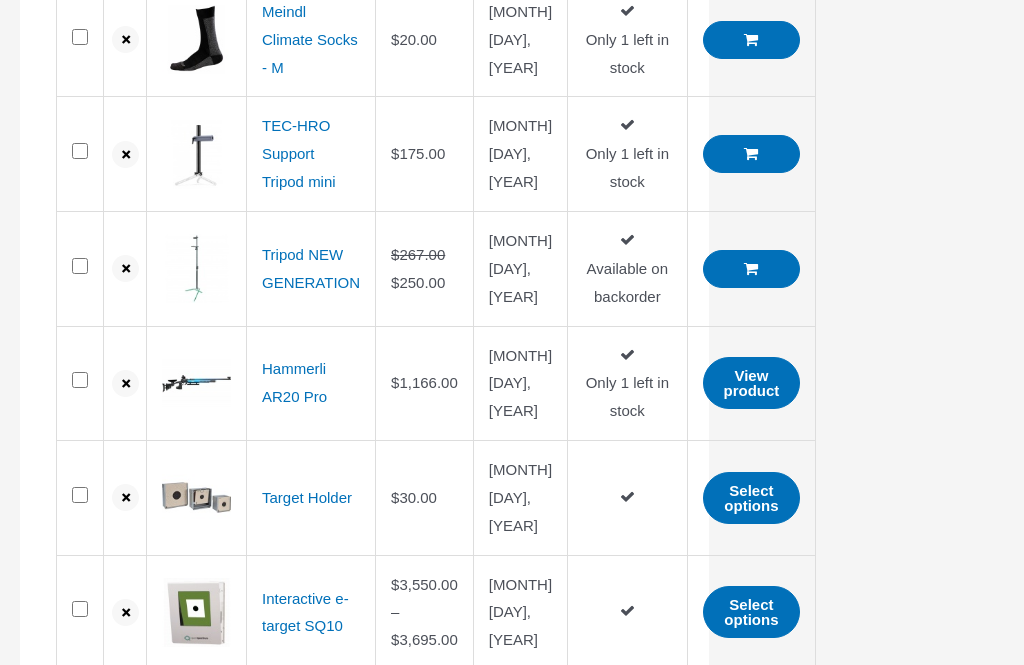 click on "View product" at bounding box center [752, 383] 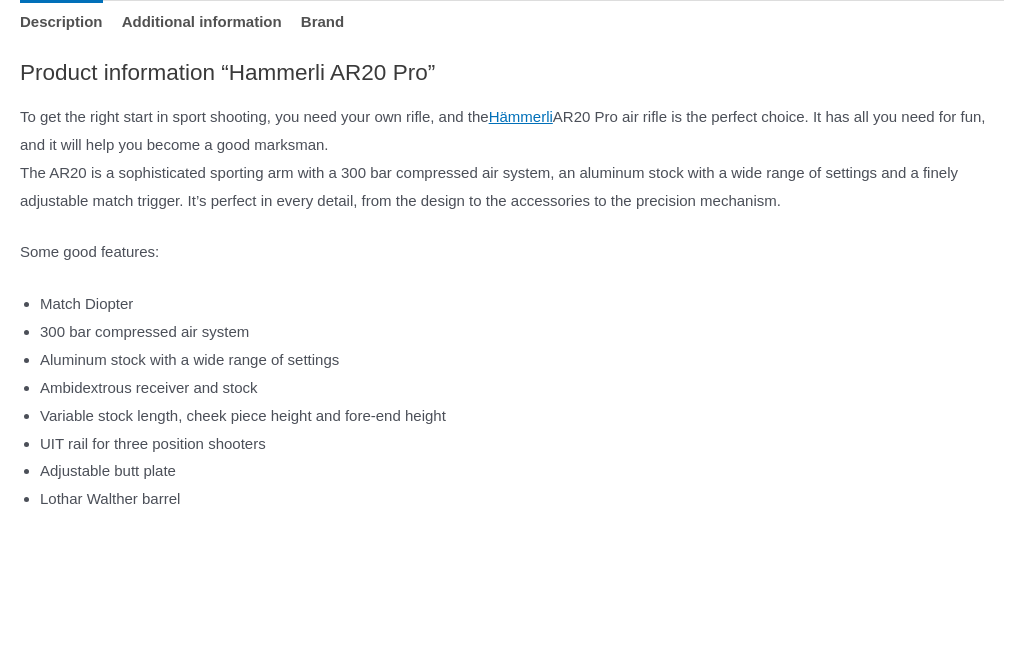scroll, scrollTop: 1171, scrollLeft: 0, axis: vertical 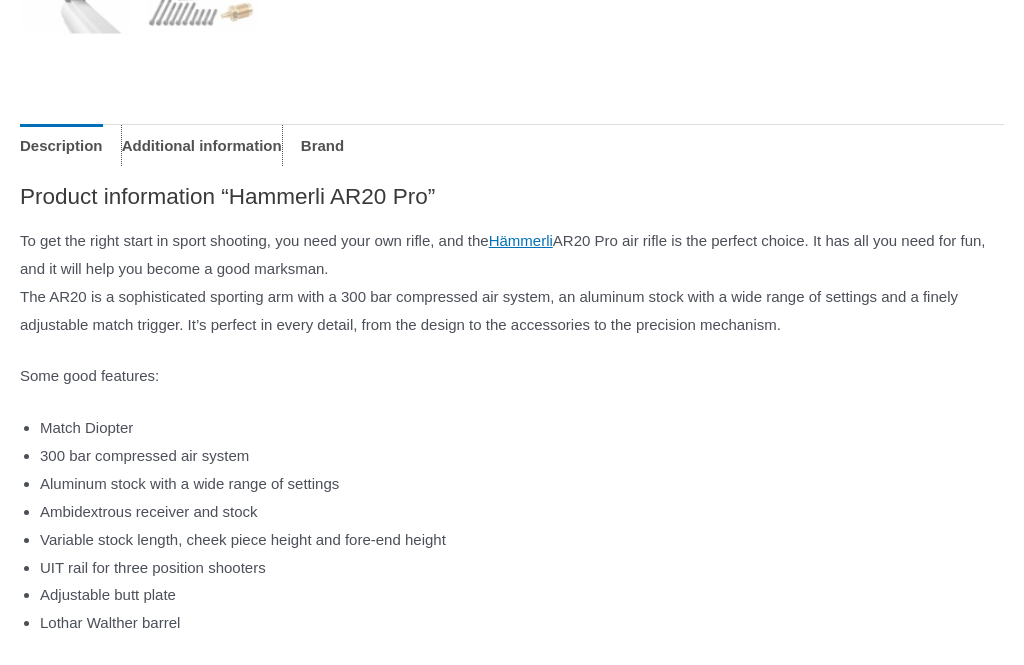 click on "Additional information" at bounding box center (202, 146) 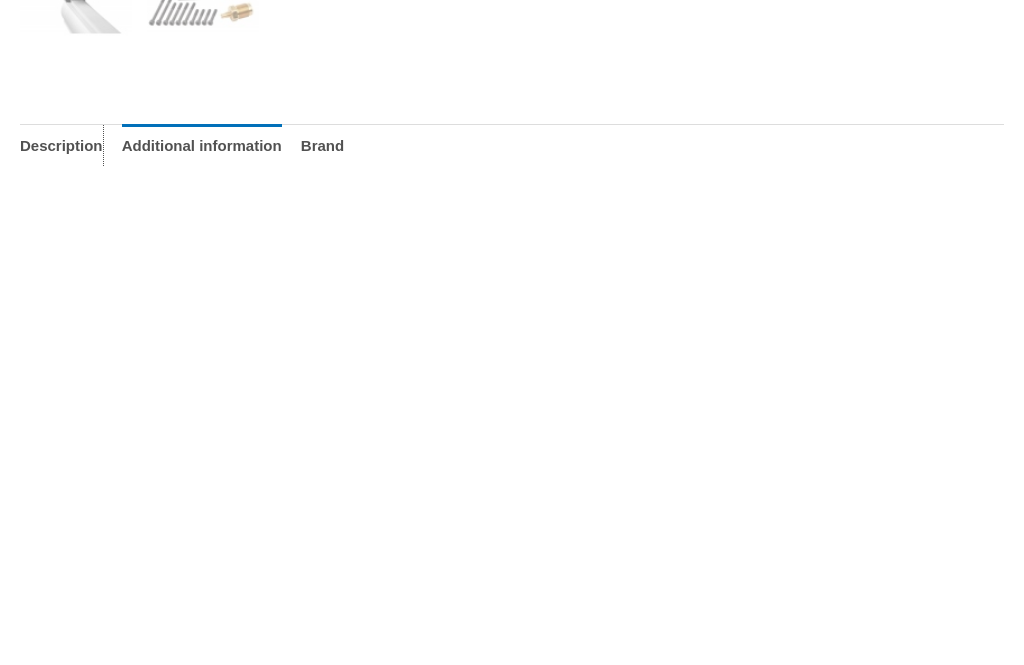 click on "Description" at bounding box center [61, 145] 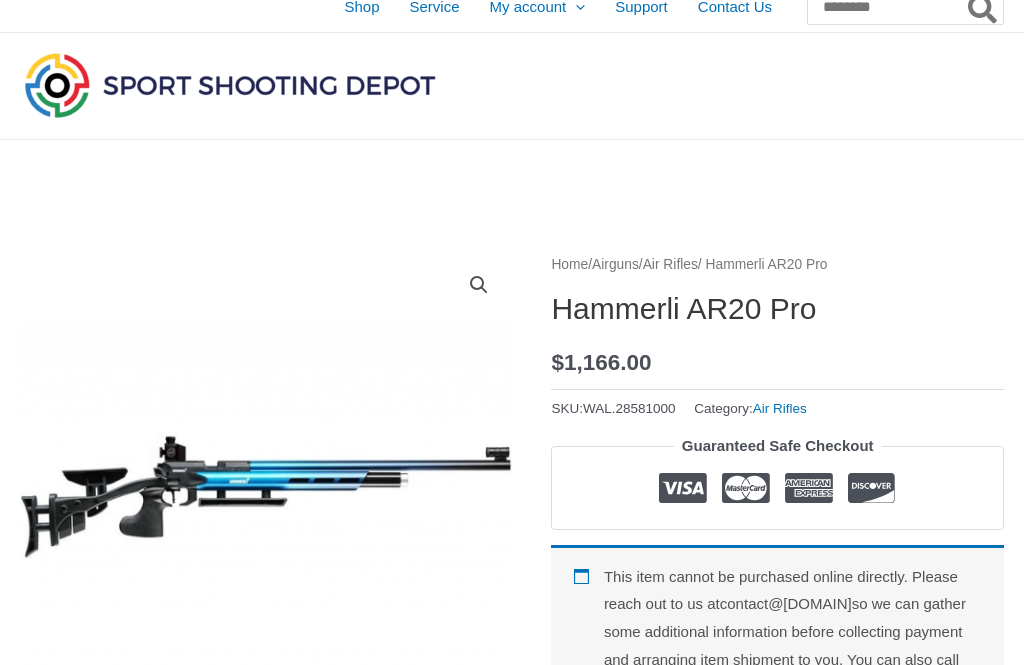 scroll, scrollTop: 0, scrollLeft: 0, axis: both 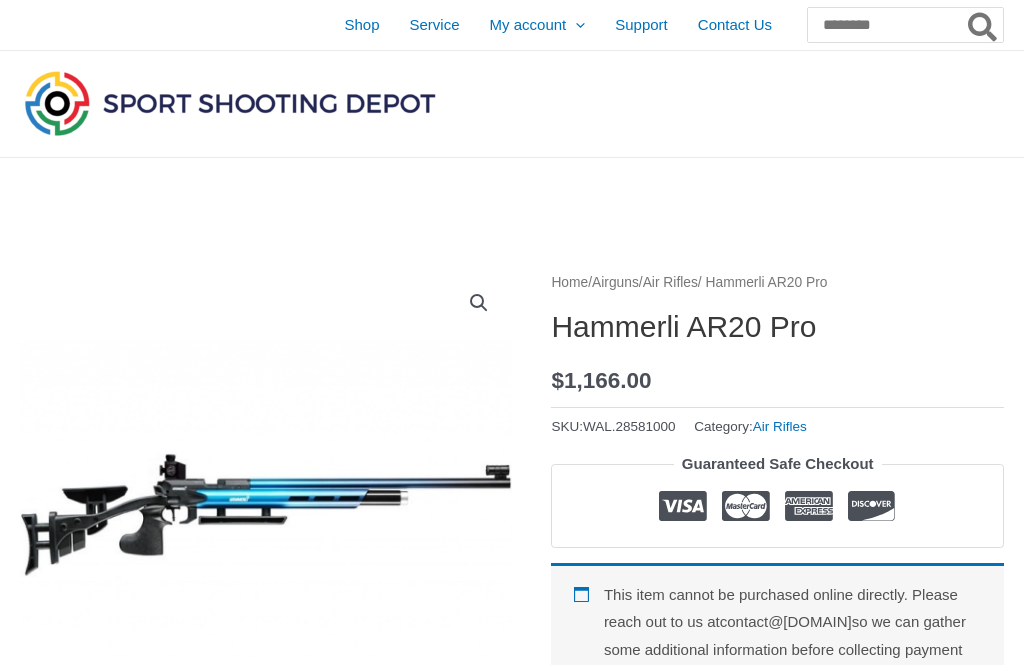 click on "Support" at bounding box center [641, 25] 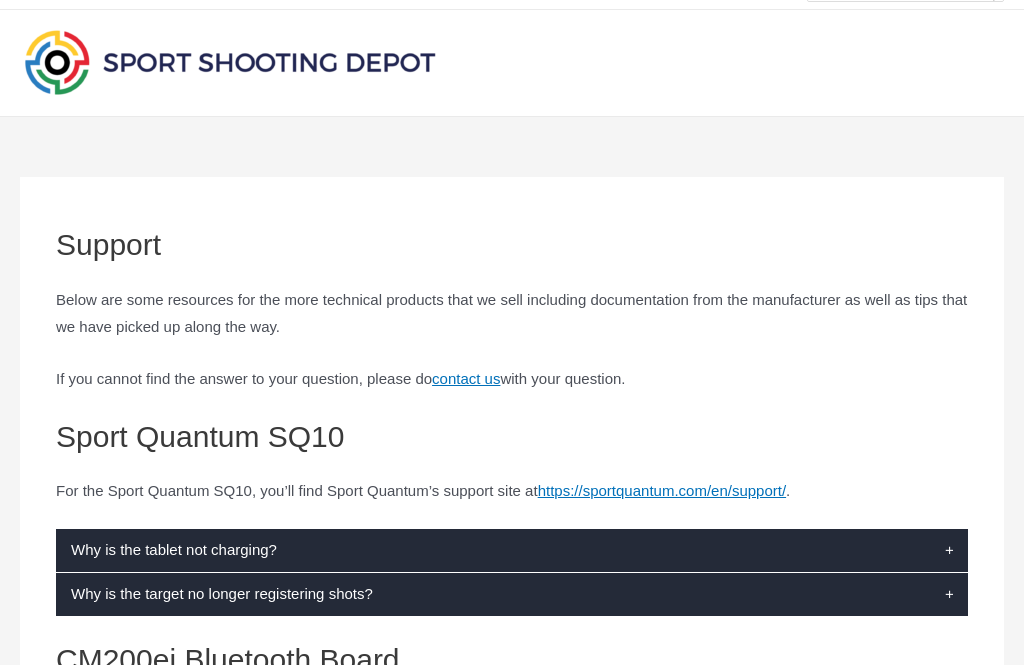 scroll, scrollTop: 40, scrollLeft: 0, axis: vertical 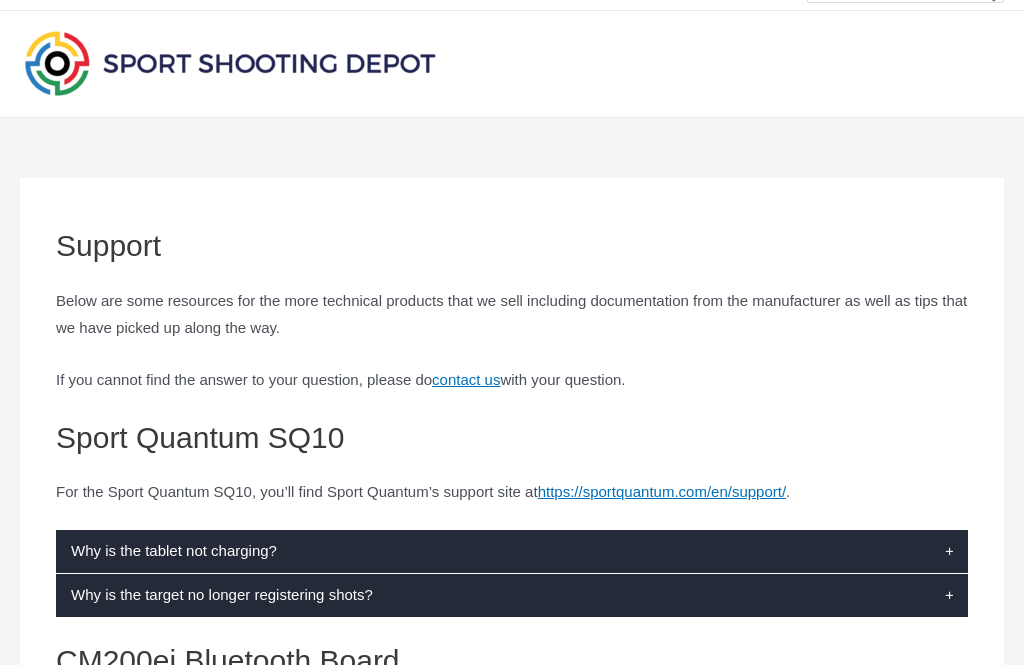 click on "contact us" at bounding box center [466, 379] 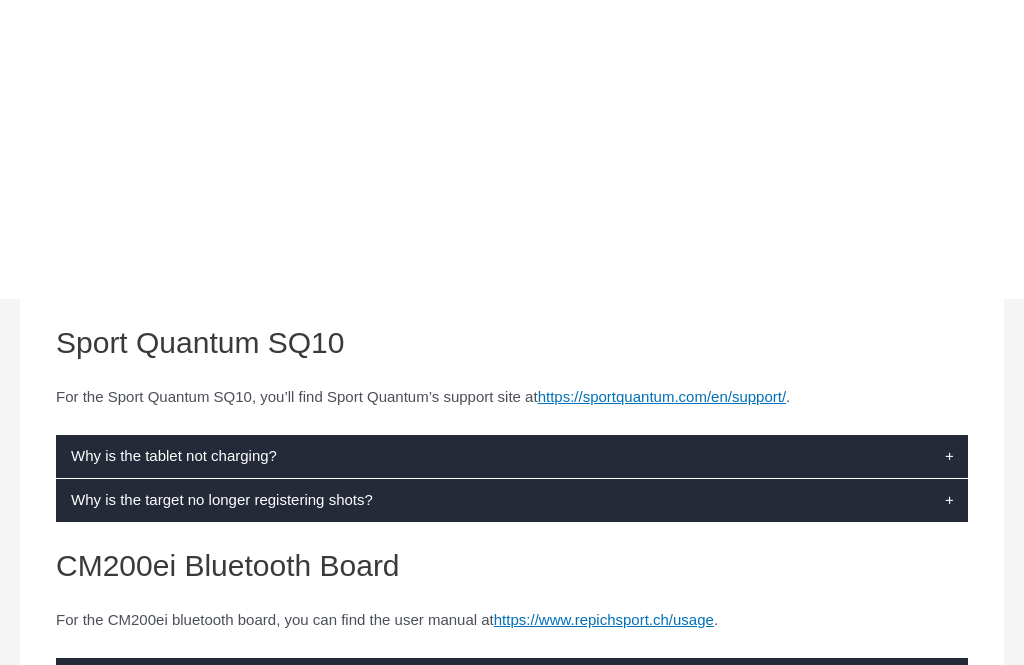 scroll, scrollTop: 0, scrollLeft: 0, axis: both 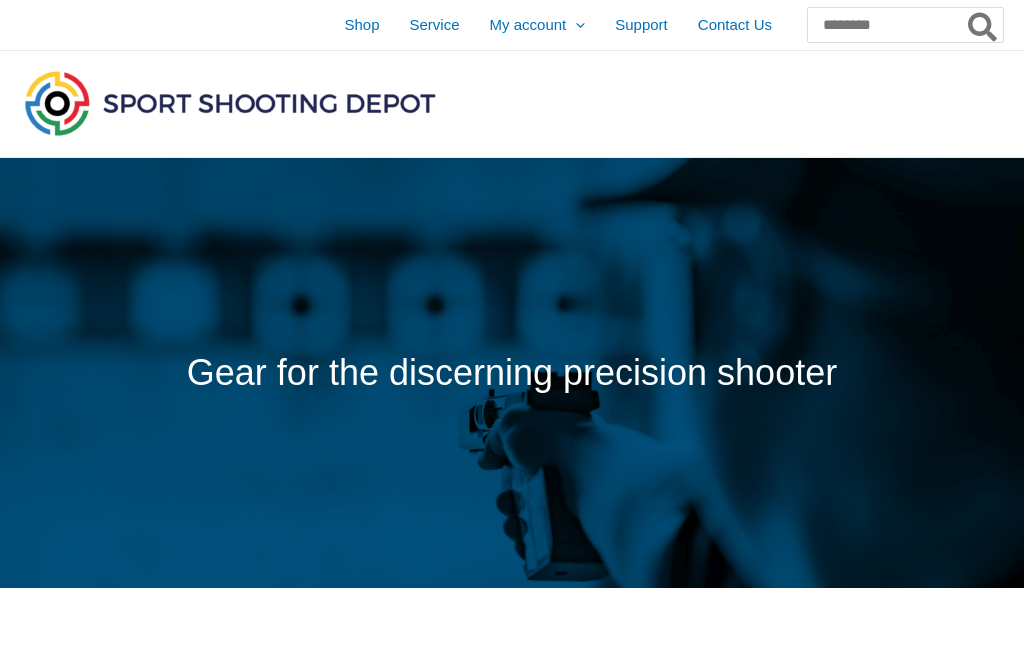click on "Shop" at bounding box center (361, 25) 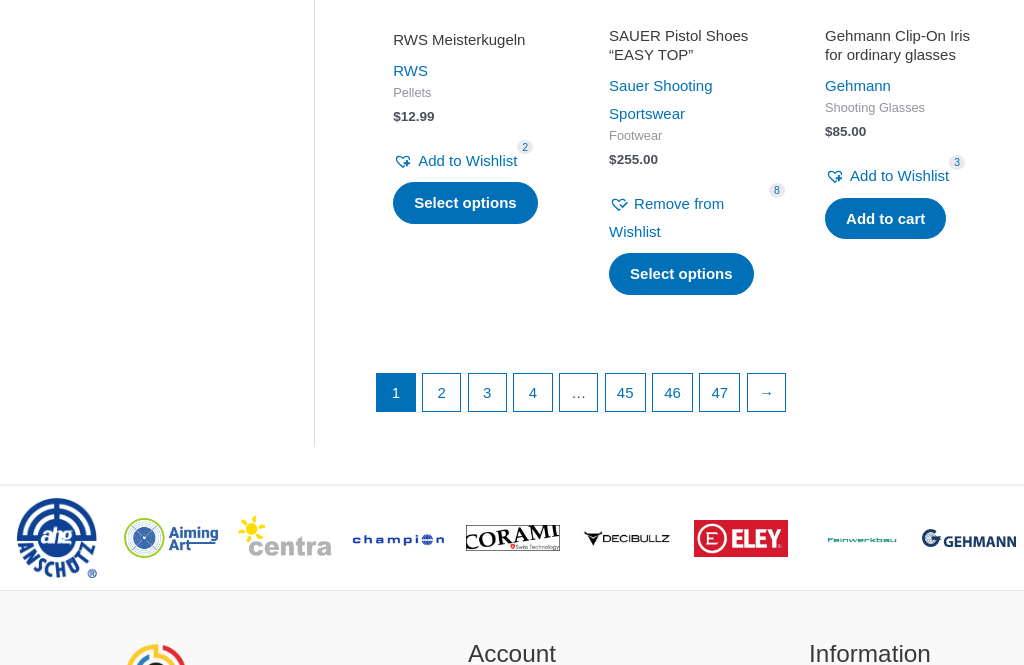 scroll, scrollTop: 2648, scrollLeft: 0, axis: vertical 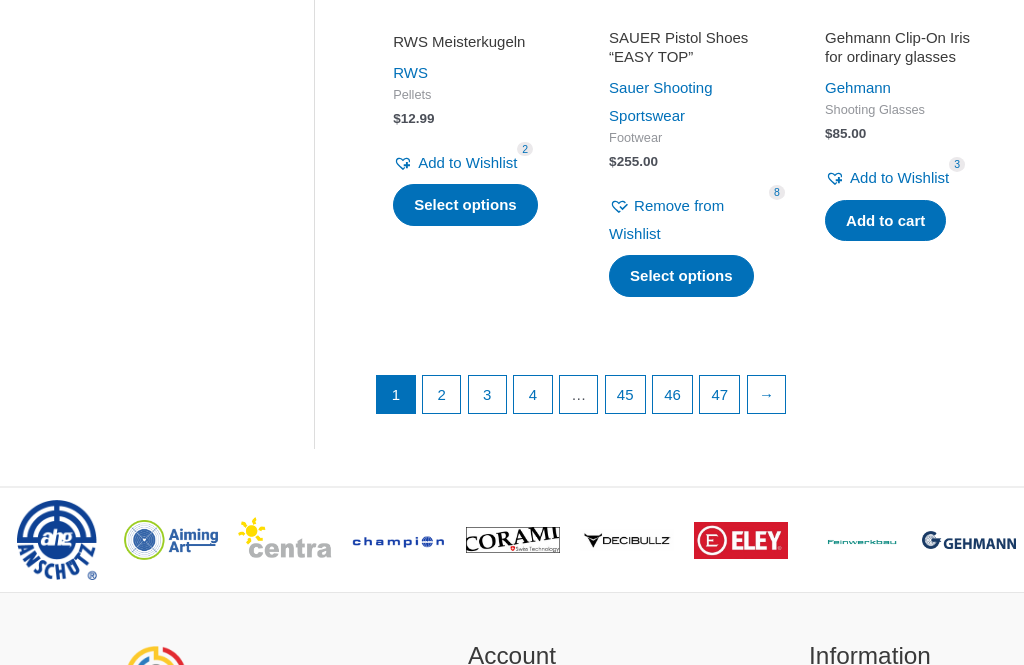 click on "2" at bounding box center [442, 395] 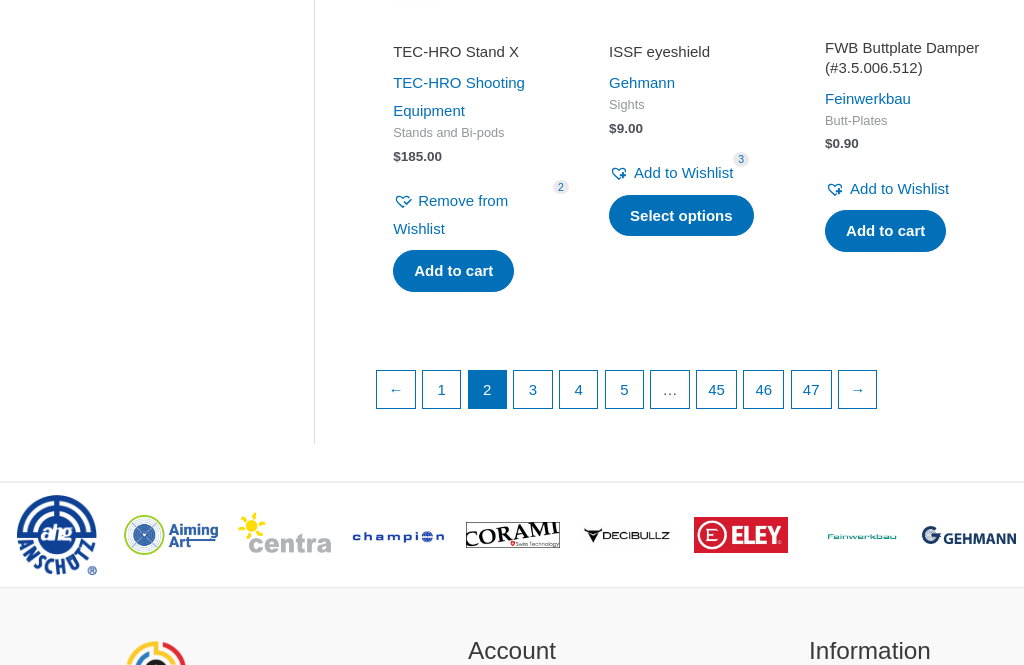 scroll, scrollTop: 2686, scrollLeft: 0, axis: vertical 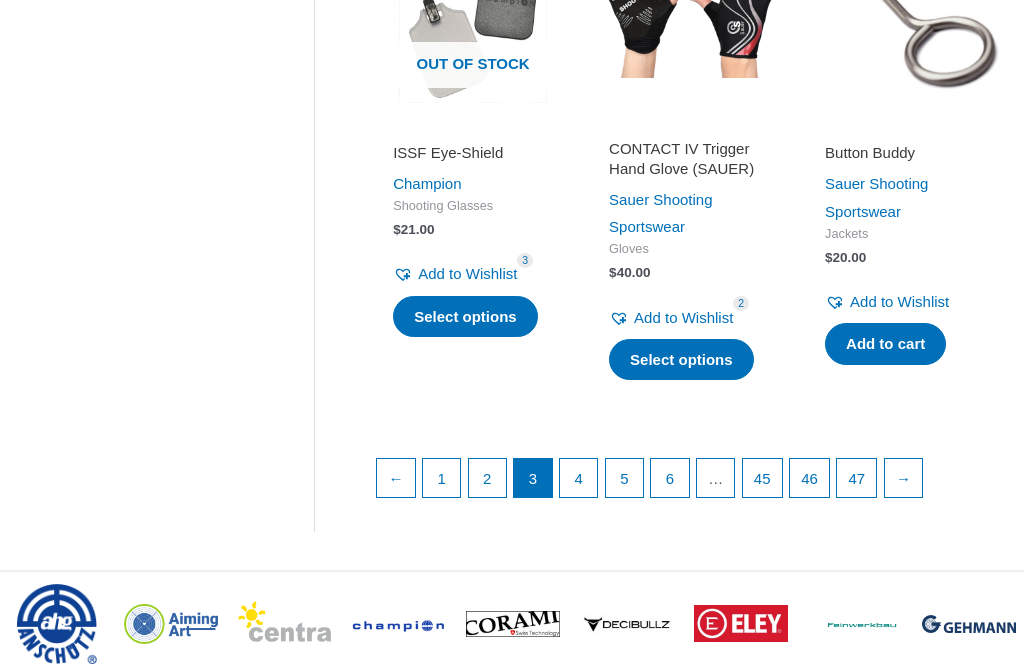 click on "4" at bounding box center [579, 479] 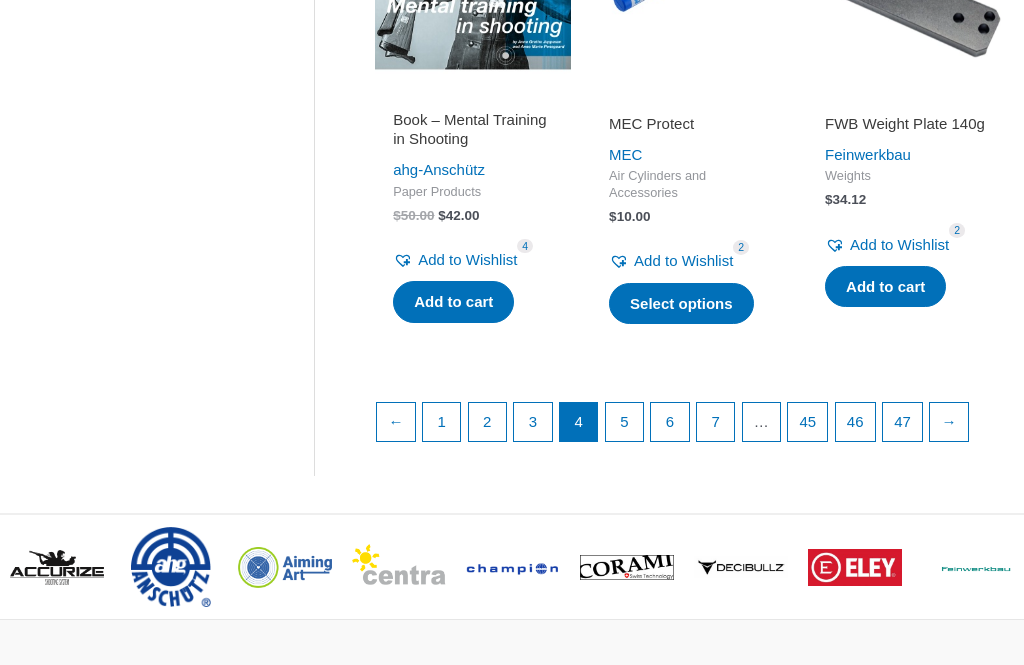 scroll, scrollTop: 2754, scrollLeft: 0, axis: vertical 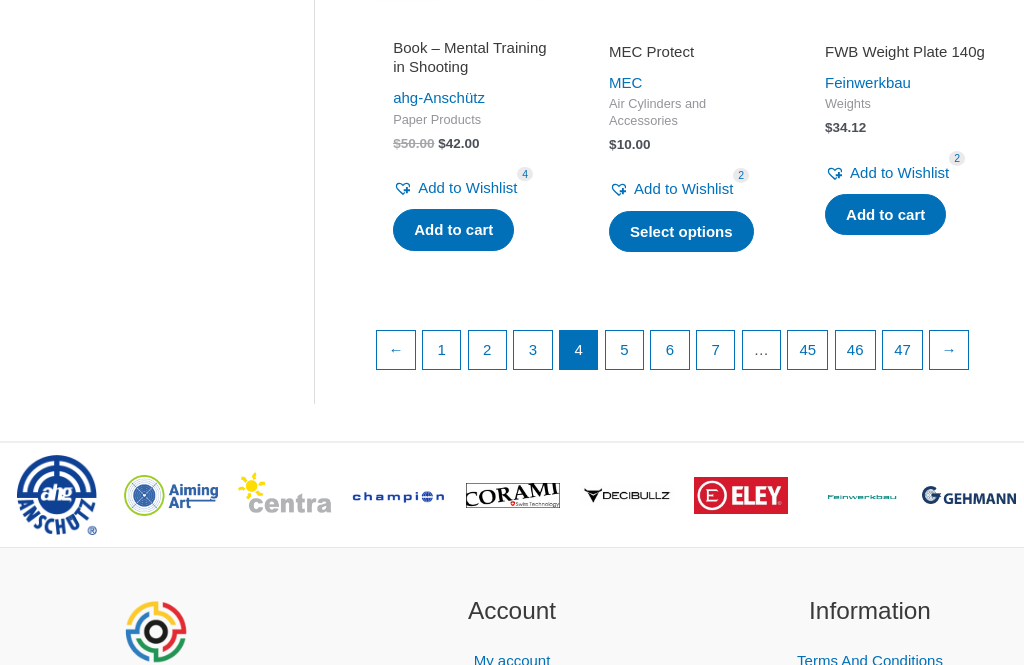 click on "5" at bounding box center [625, 350] 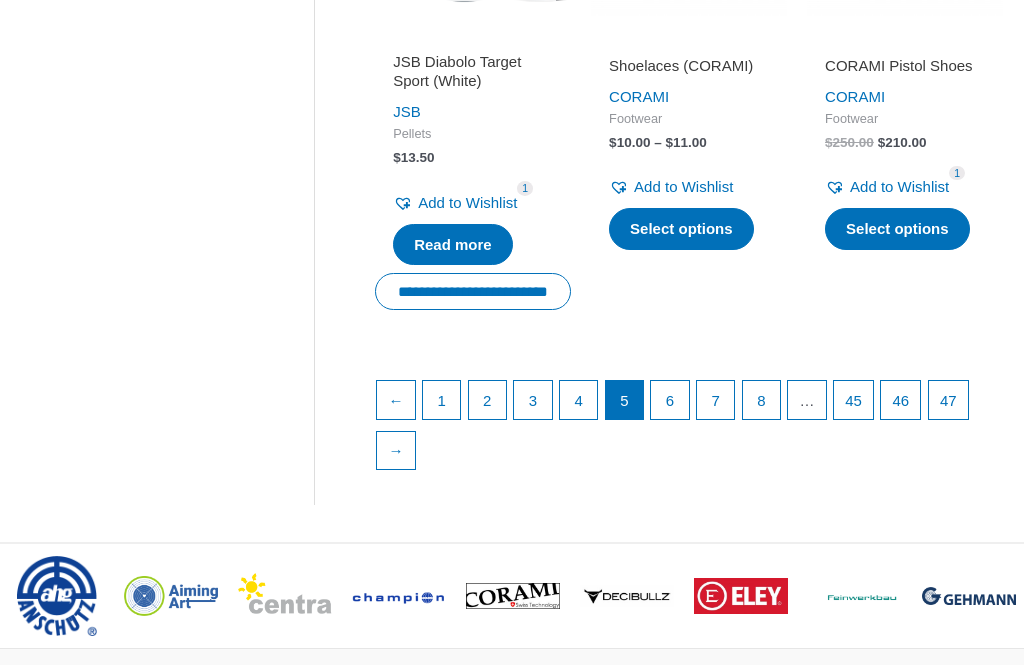 scroll, scrollTop: 2713, scrollLeft: 0, axis: vertical 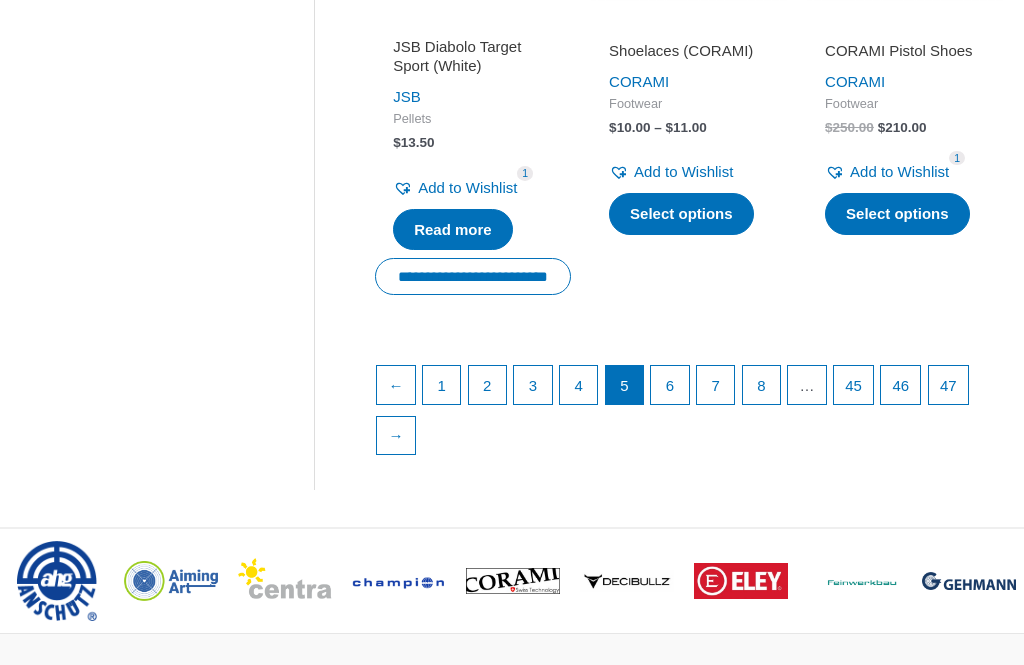 click on "6" at bounding box center [670, 386] 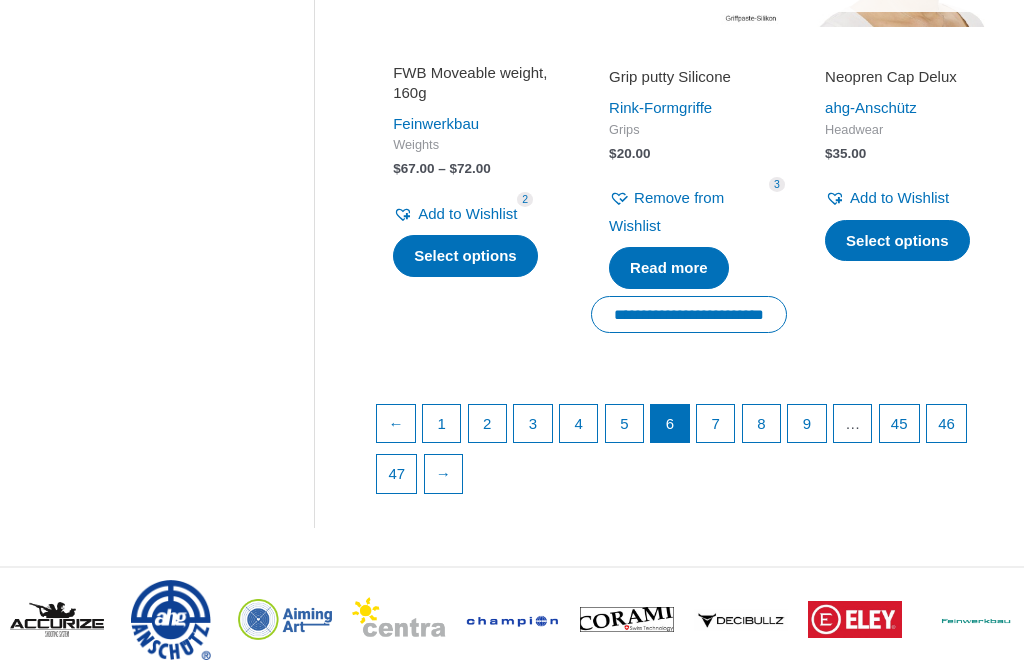 scroll, scrollTop: 2732, scrollLeft: 0, axis: vertical 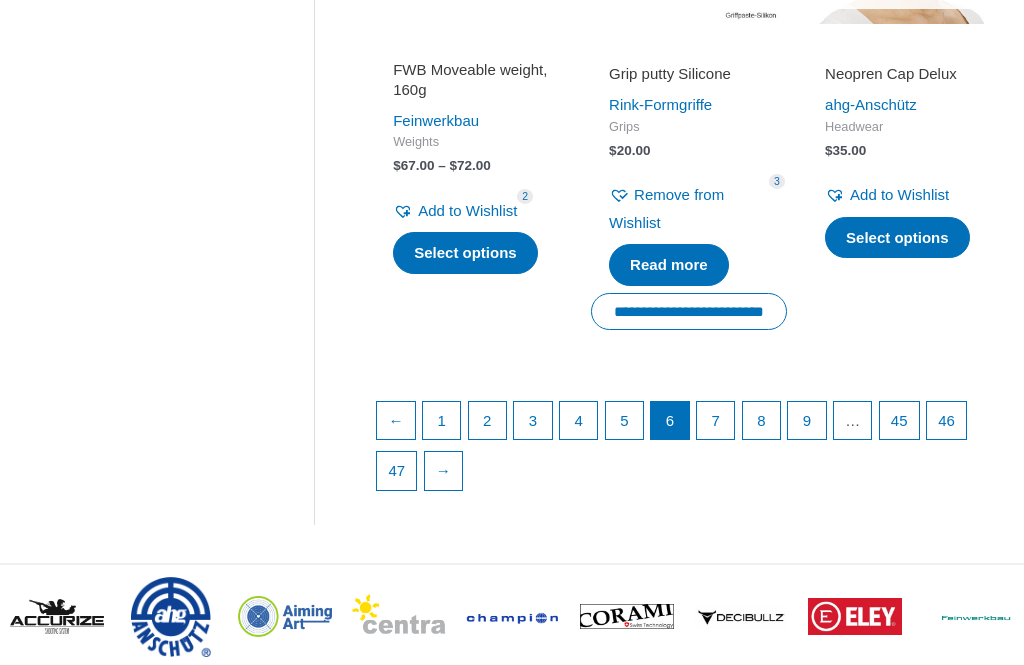 click on "7" at bounding box center (716, 422) 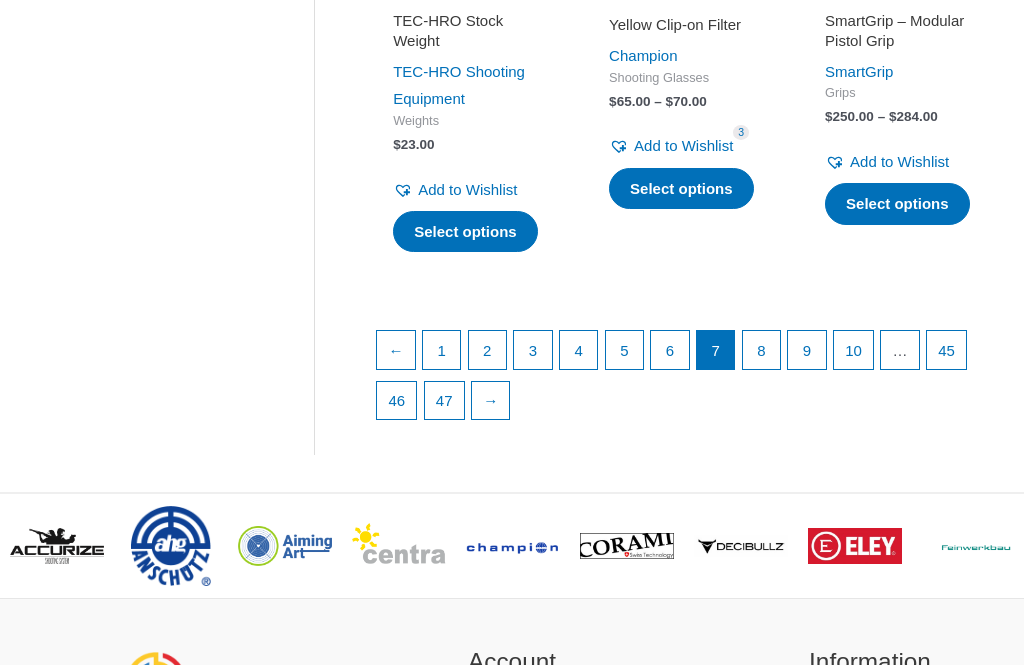 scroll, scrollTop: 2881, scrollLeft: 0, axis: vertical 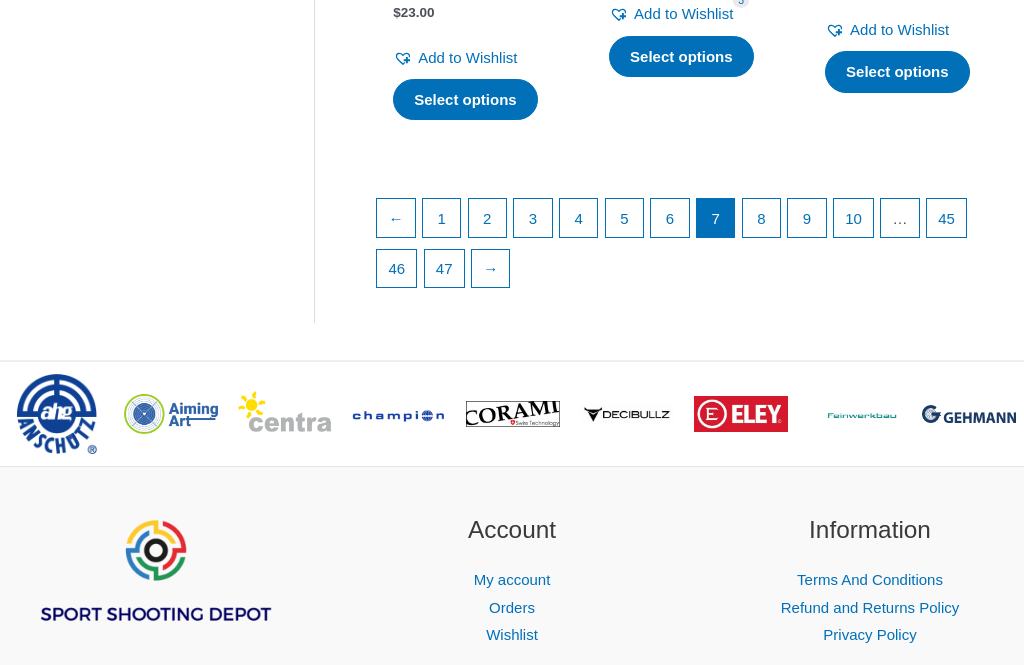 click on "8" at bounding box center (762, 218) 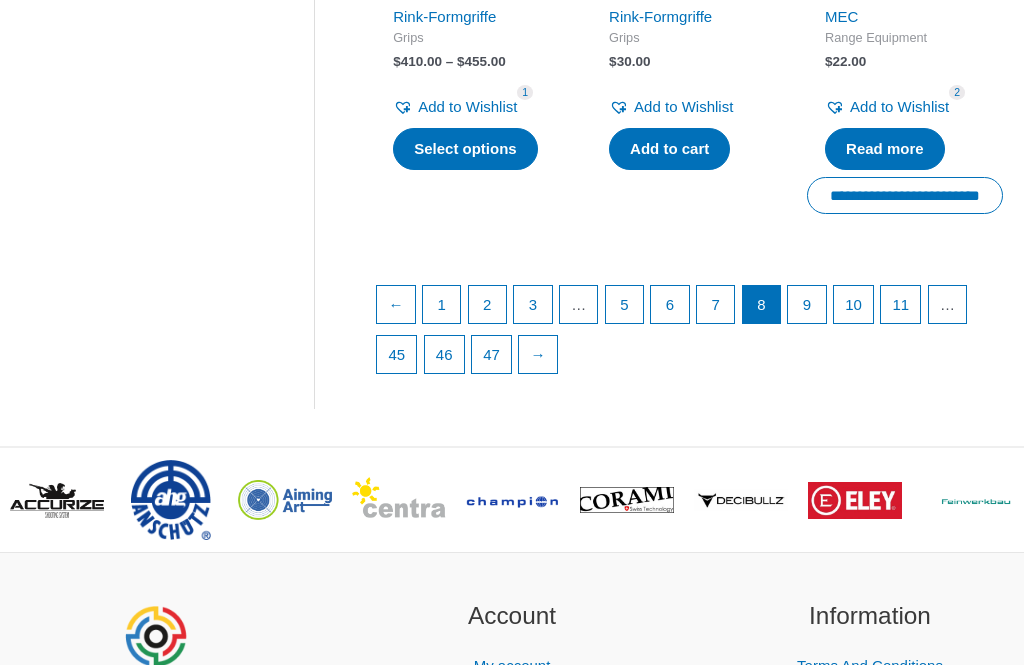 scroll, scrollTop: 2899, scrollLeft: 0, axis: vertical 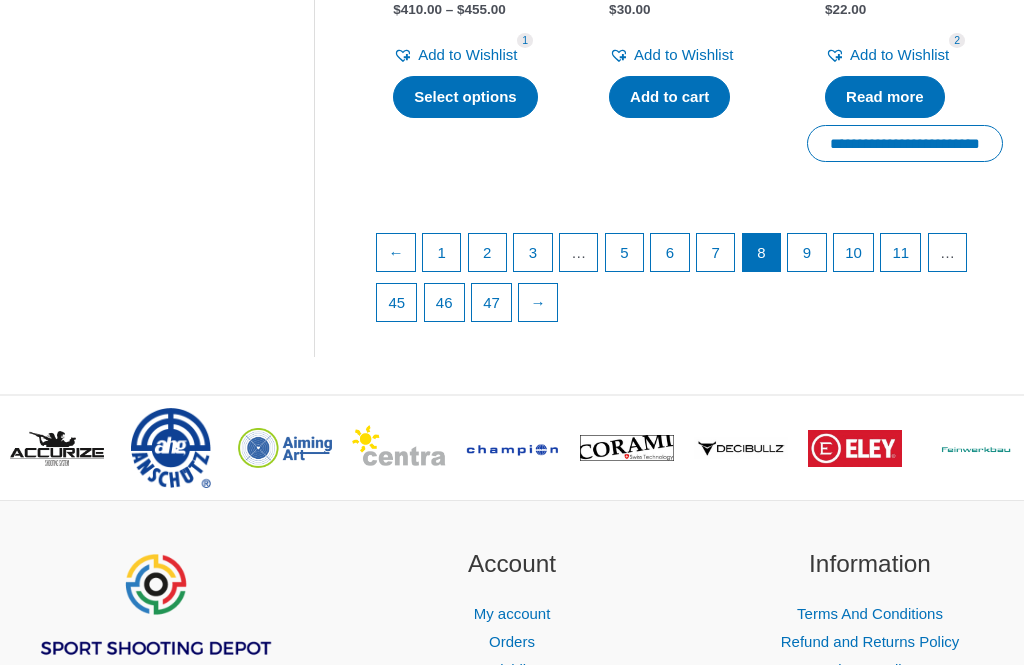 click on "9" at bounding box center (807, 253) 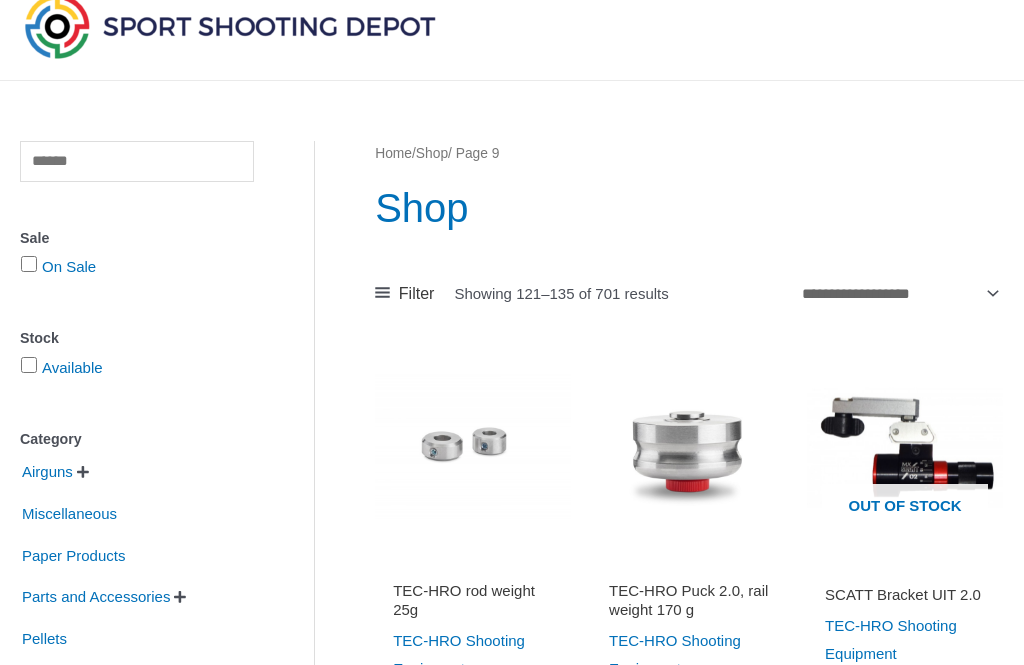 scroll, scrollTop: 118, scrollLeft: 0, axis: vertical 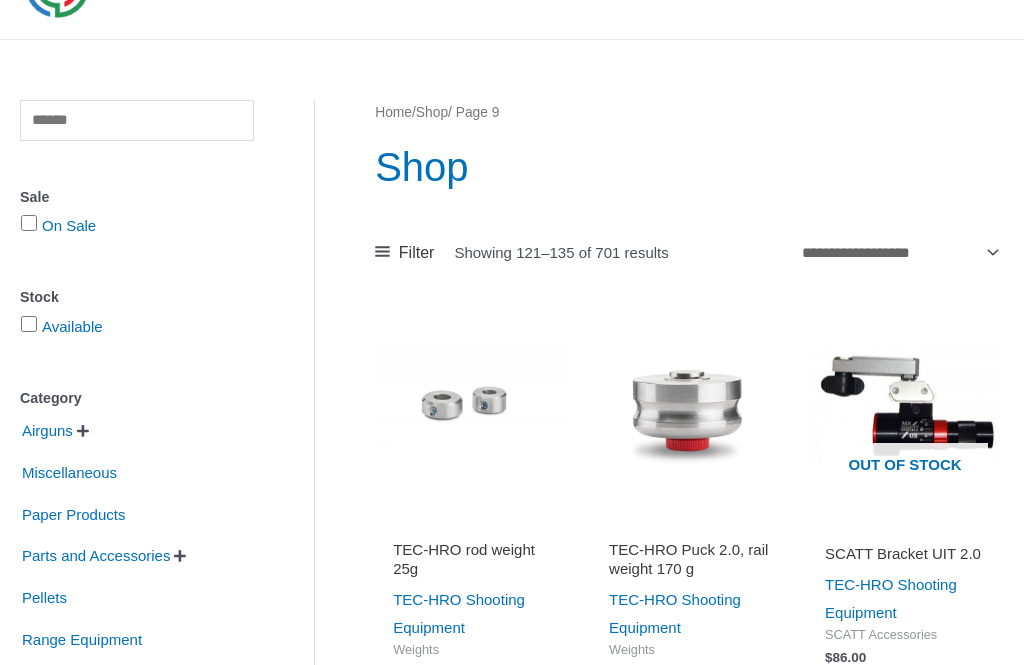 click on "Airguns" at bounding box center (47, 431) 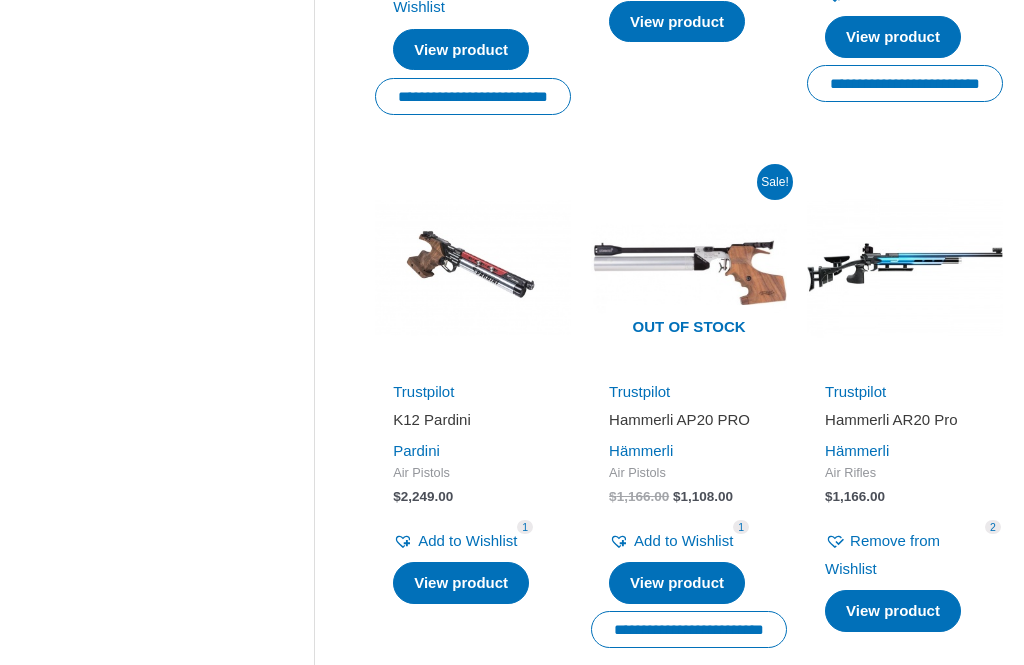 scroll, scrollTop: 2453, scrollLeft: 0, axis: vertical 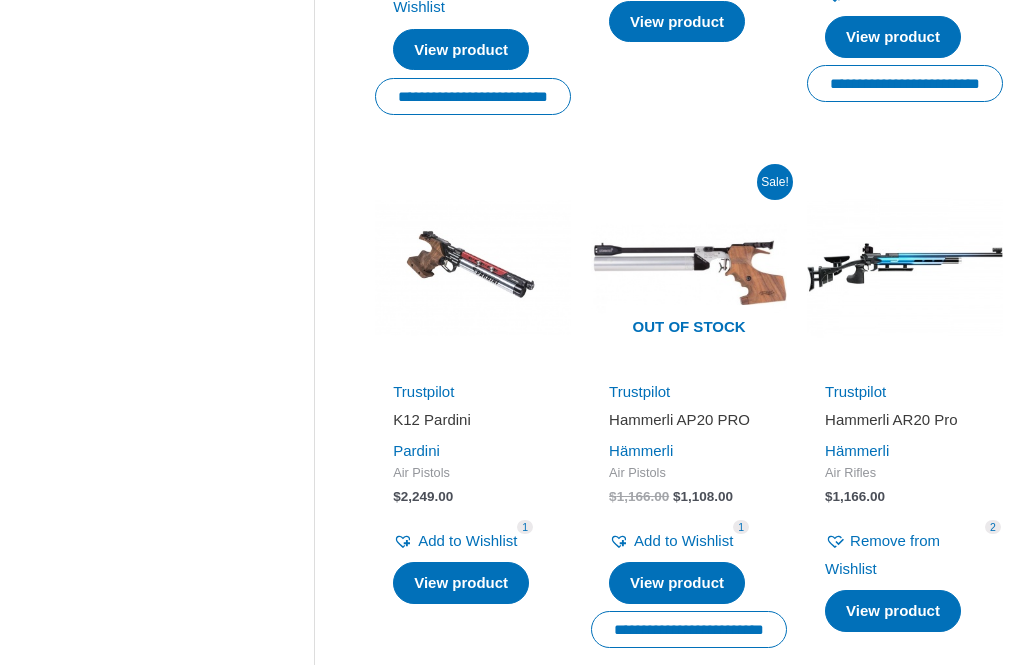 click on "View product" at bounding box center [893, 611] 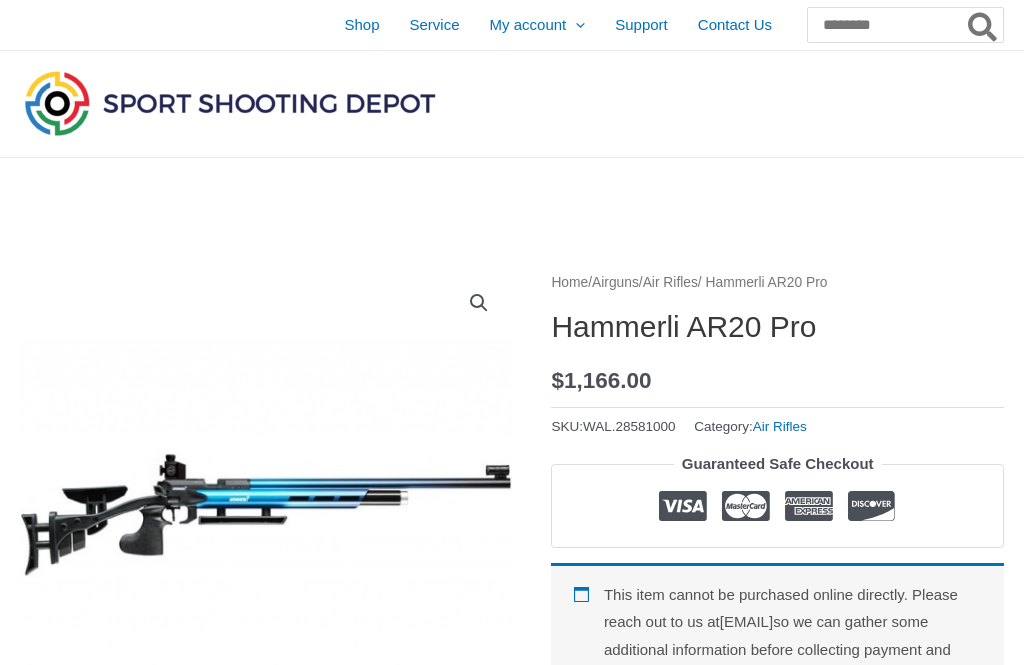 scroll, scrollTop: 0, scrollLeft: 0, axis: both 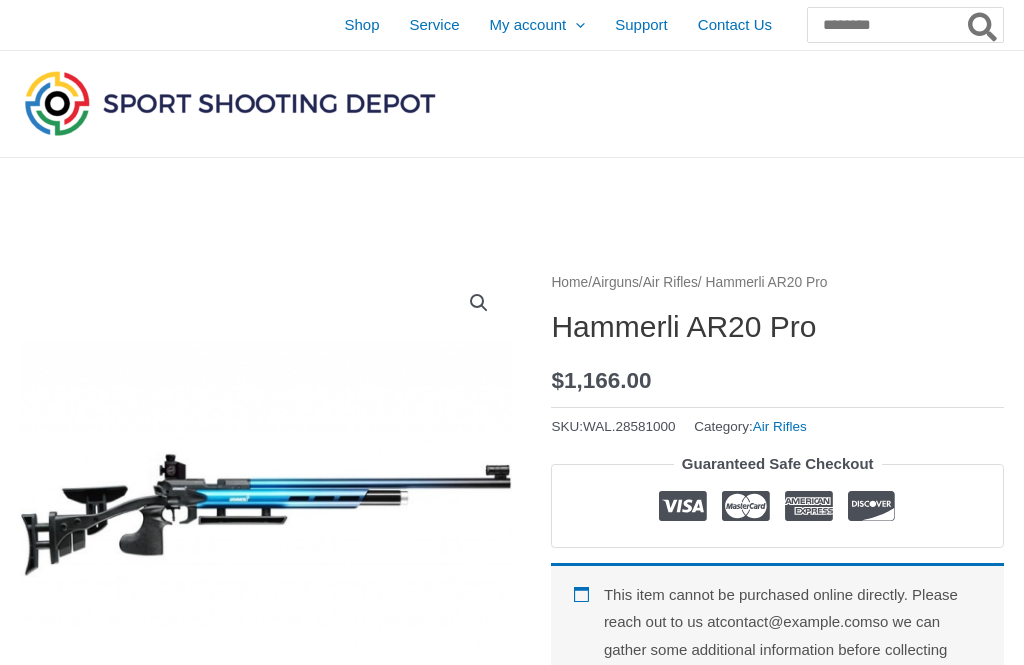 click on "Shop" at bounding box center [361, 25] 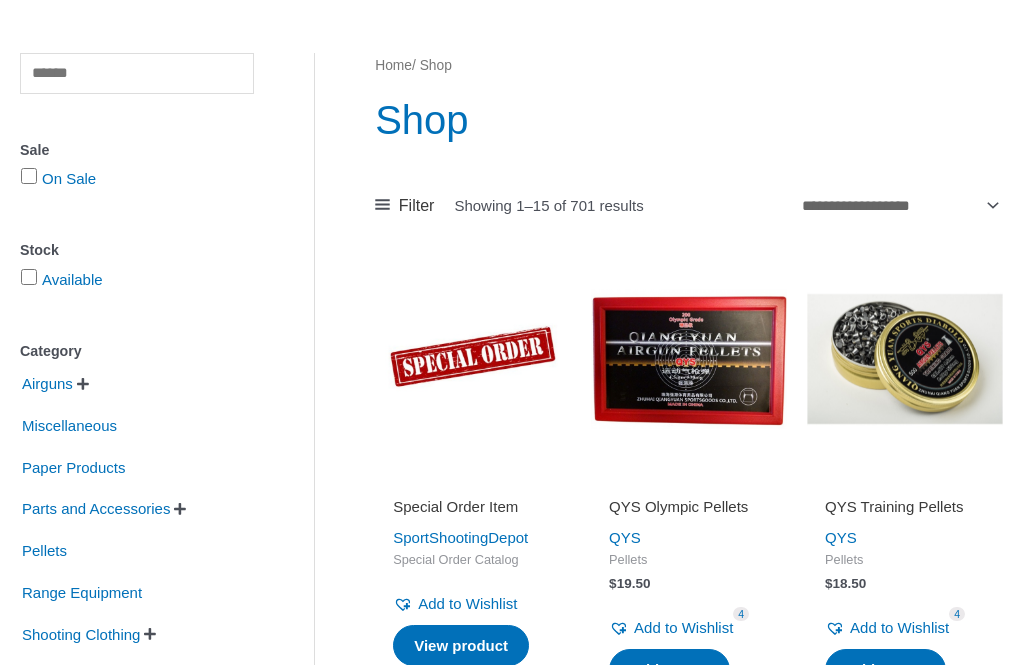 scroll, scrollTop: 163, scrollLeft: 0, axis: vertical 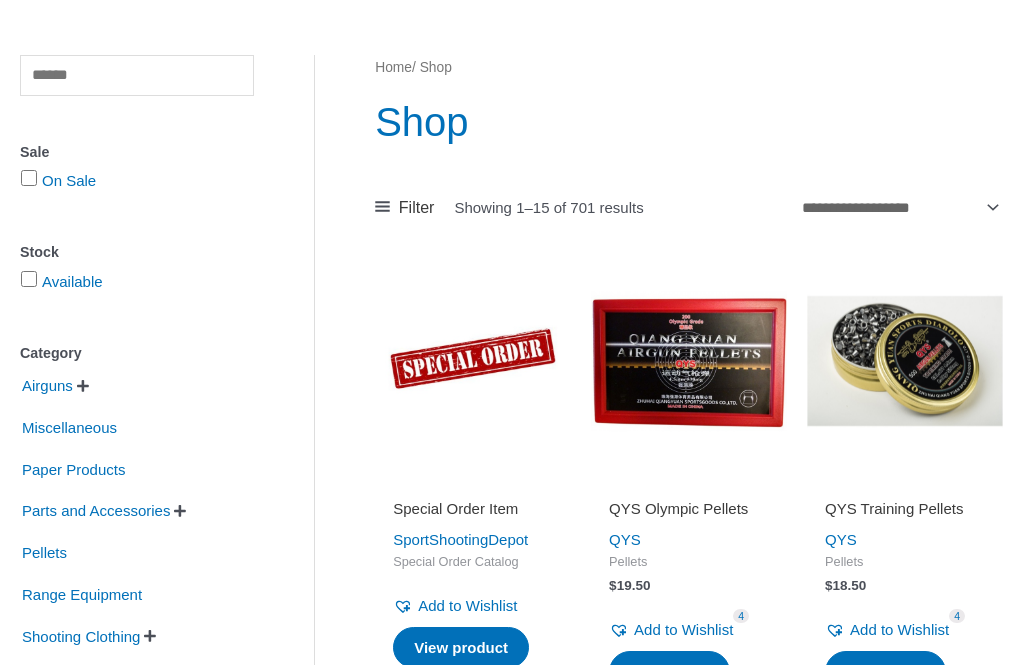click on "Airguns" at bounding box center (47, 386) 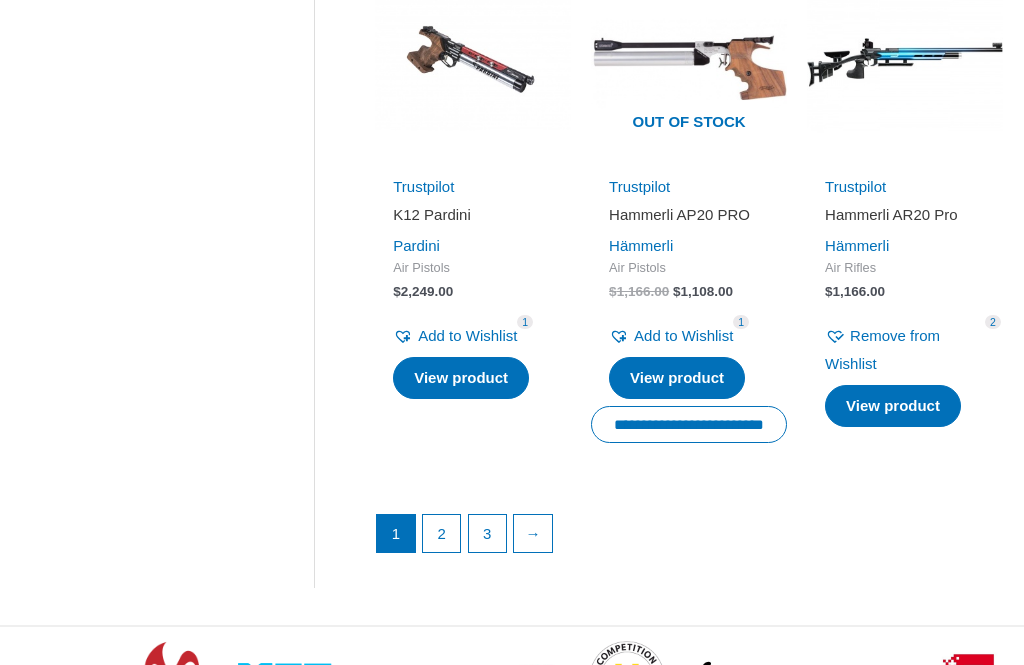 scroll, scrollTop: 2663, scrollLeft: 0, axis: vertical 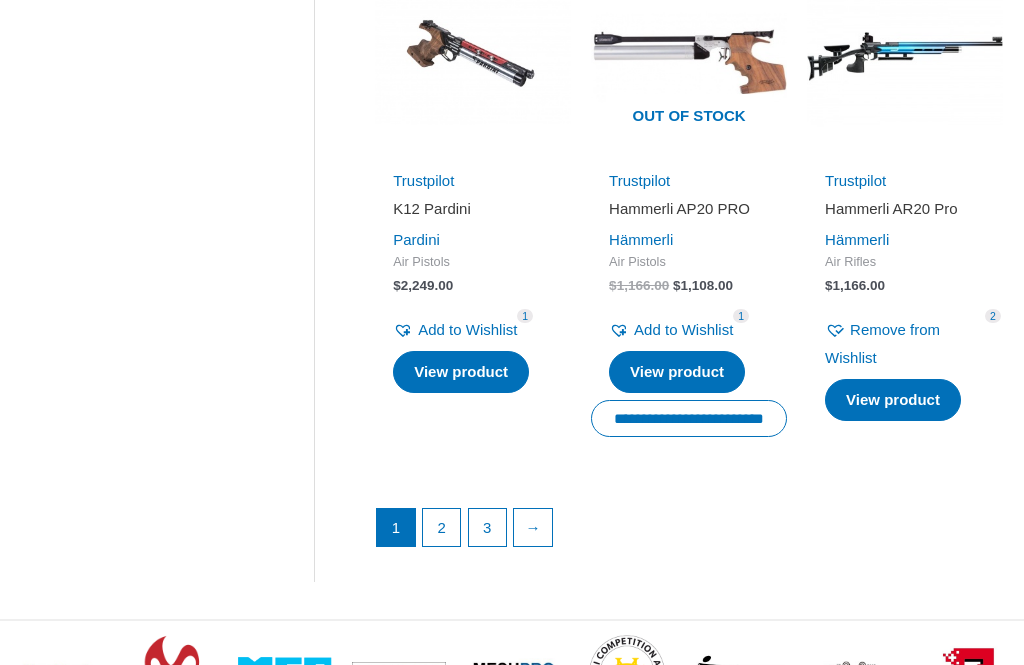 click on "→" at bounding box center [533, 529] 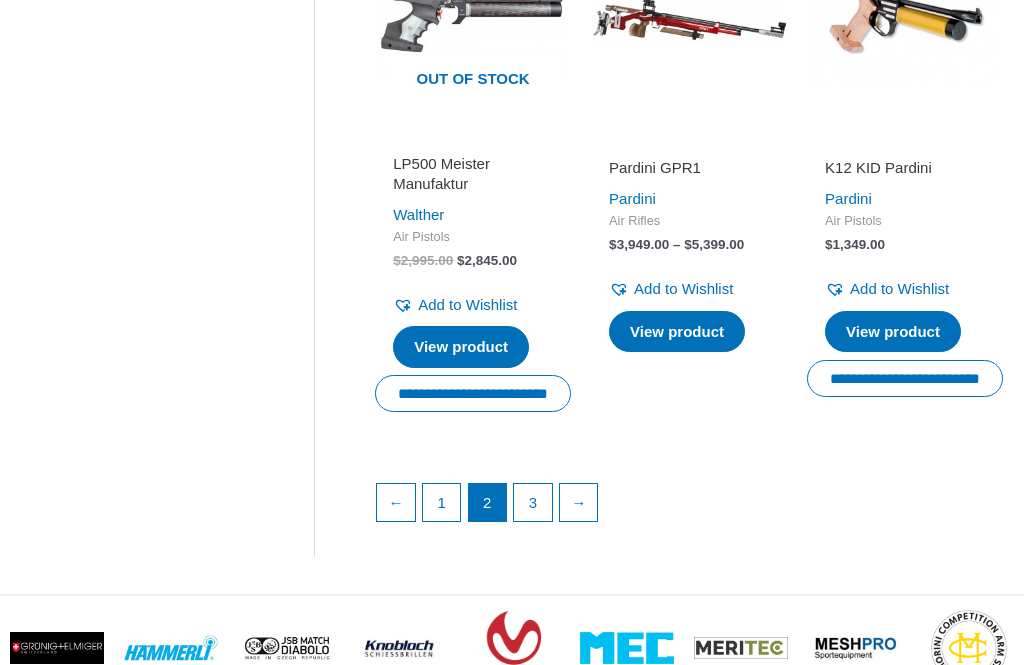 scroll, scrollTop: 2617, scrollLeft: 0, axis: vertical 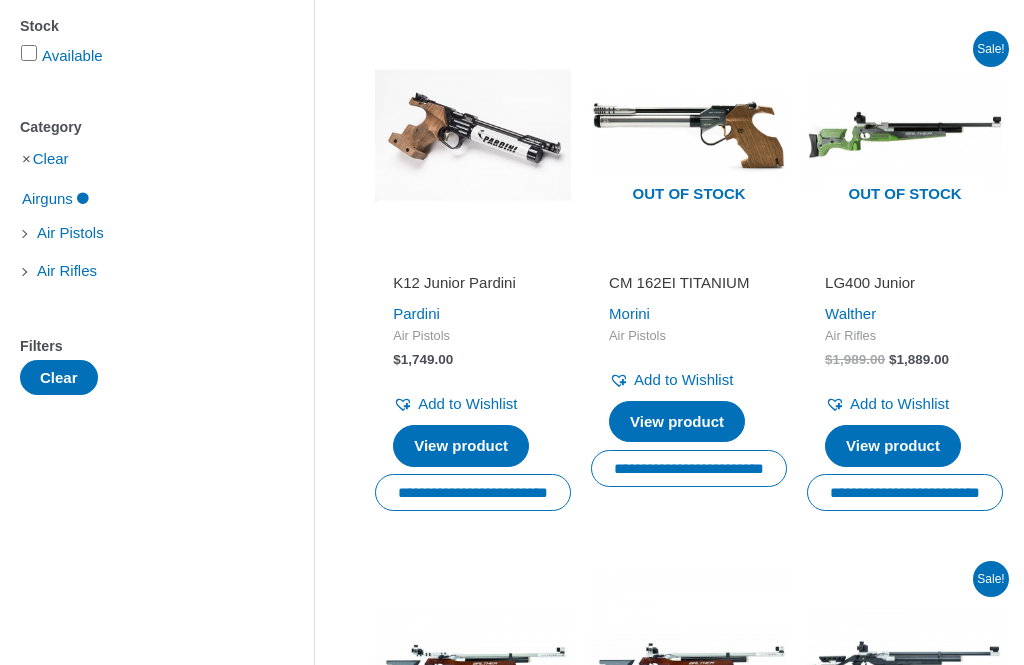 click on "Air Rifles" at bounding box center (905, 337) 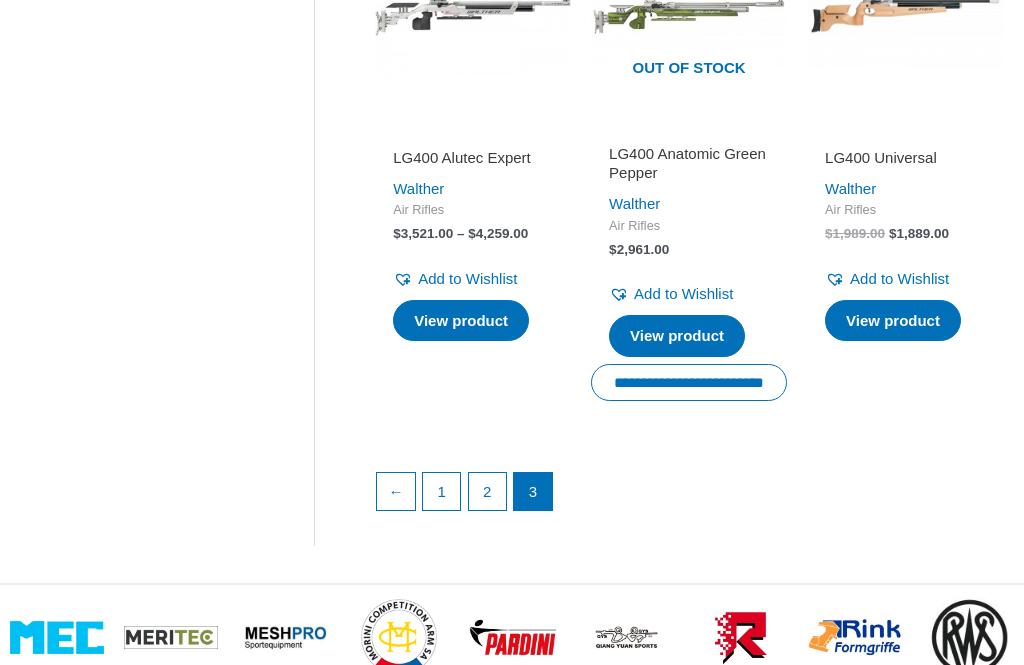 scroll, scrollTop: 1588, scrollLeft: 0, axis: vertical 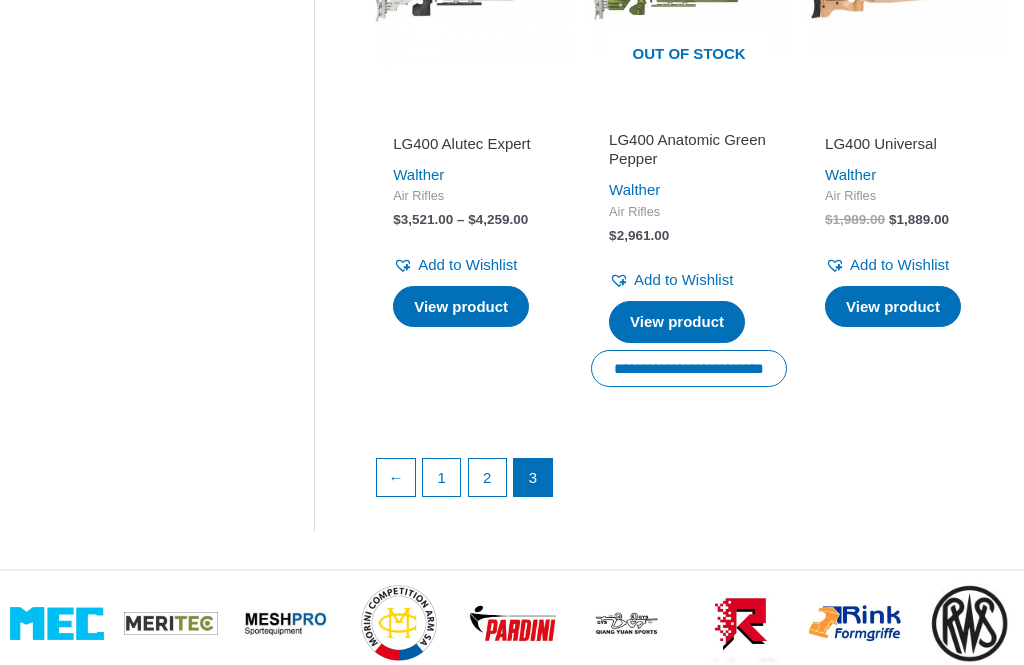 click on "2" at bounding box center [488, 478] 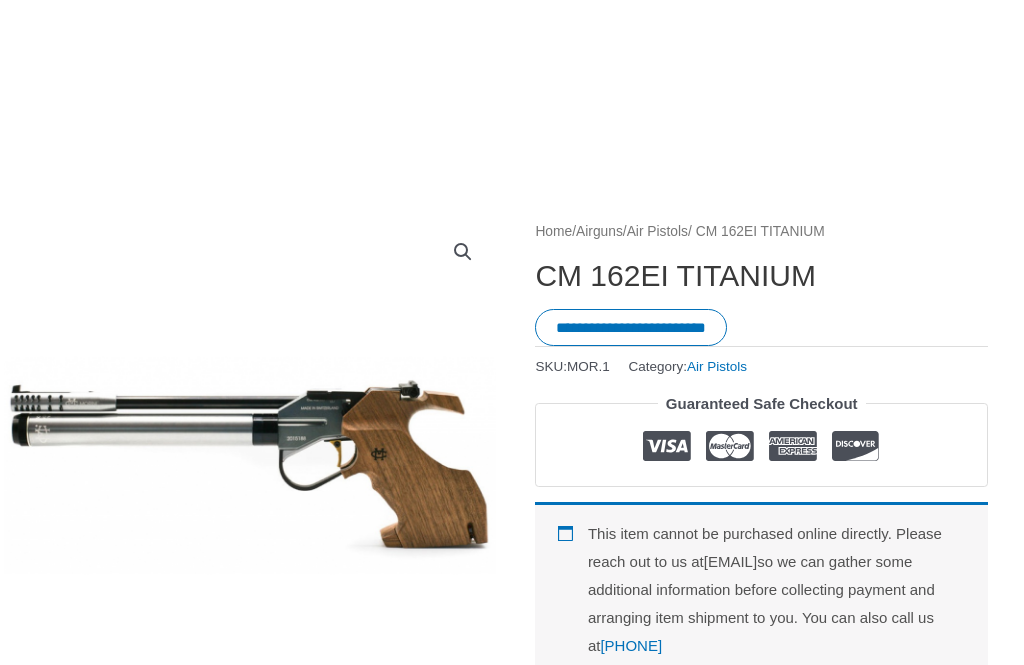 scroll, scrollTop: 0, scrollLeft: 16, axis: horizontal 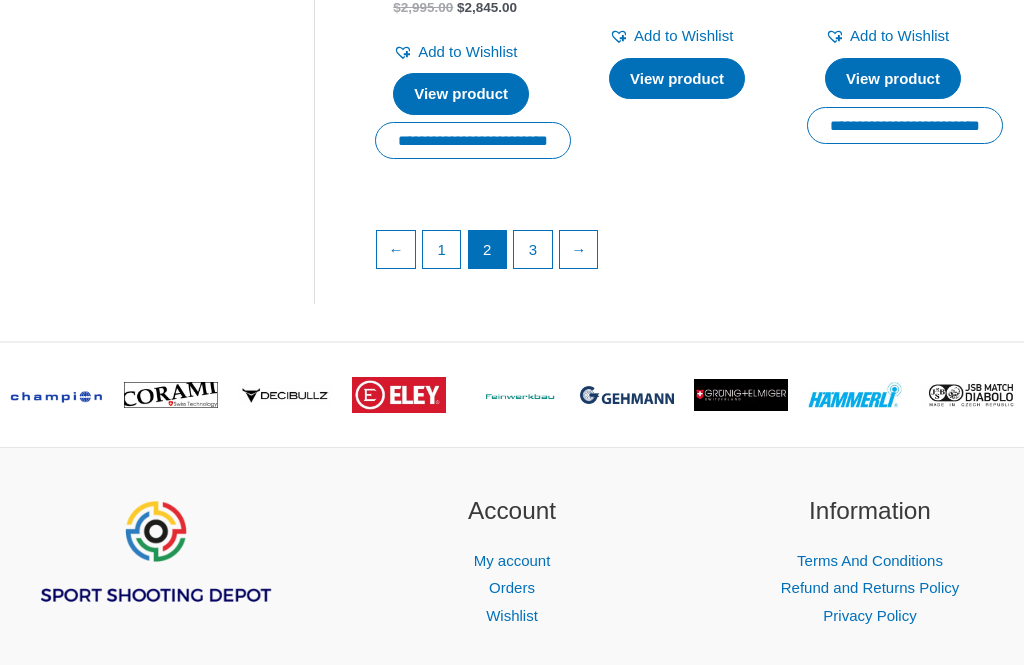 click on "1" at bounding box center (442, 250) 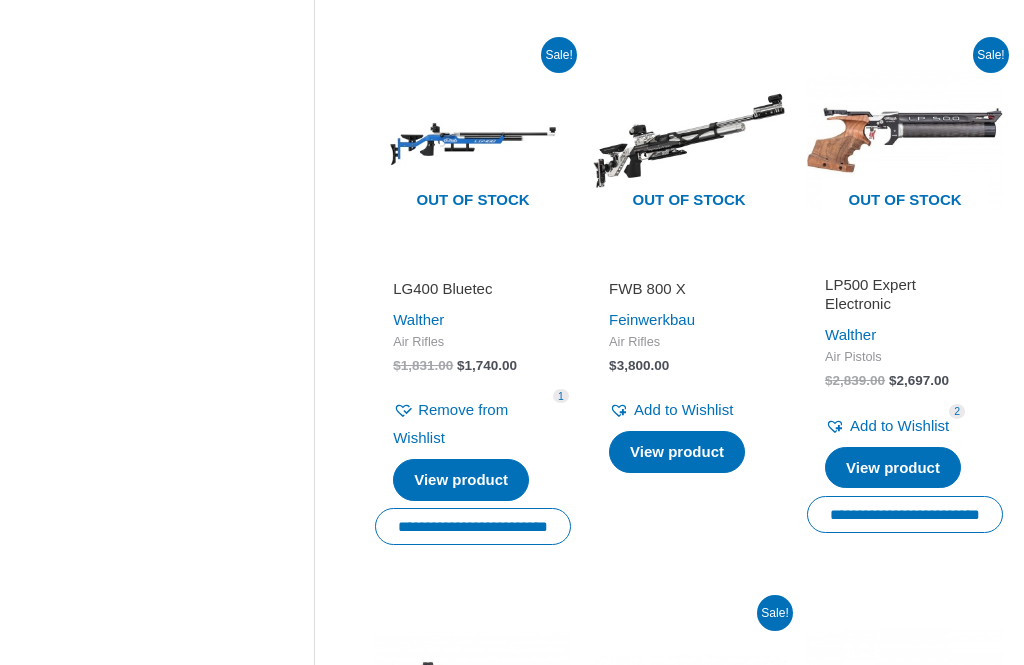 scroll, scrollTop: 2009, scrollLeft: 0, axis: vertical 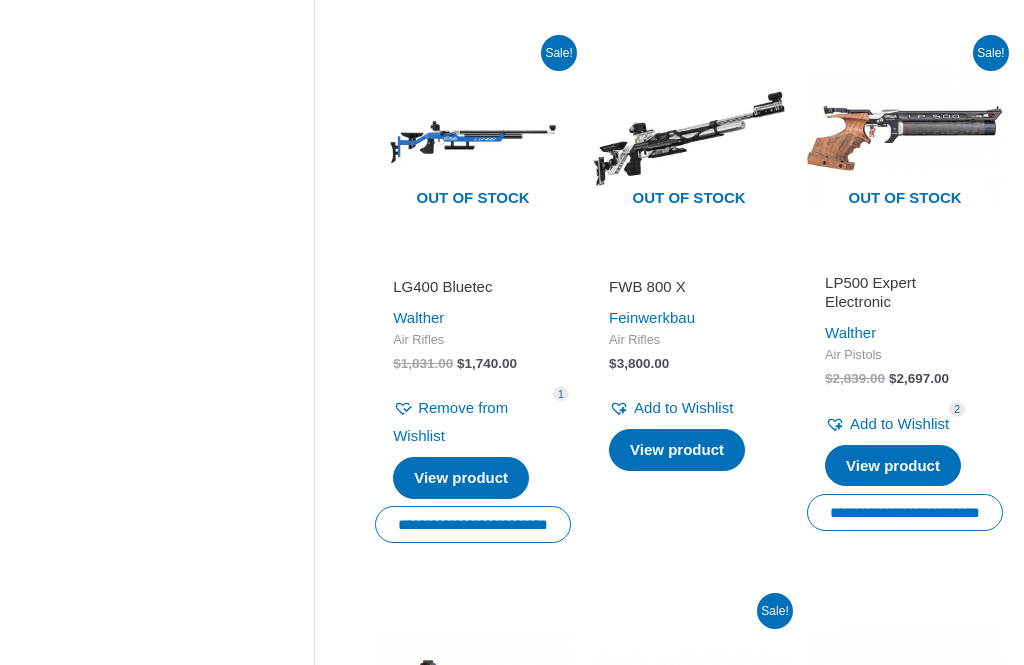 click on "View product" at bounding box center (461, 478) 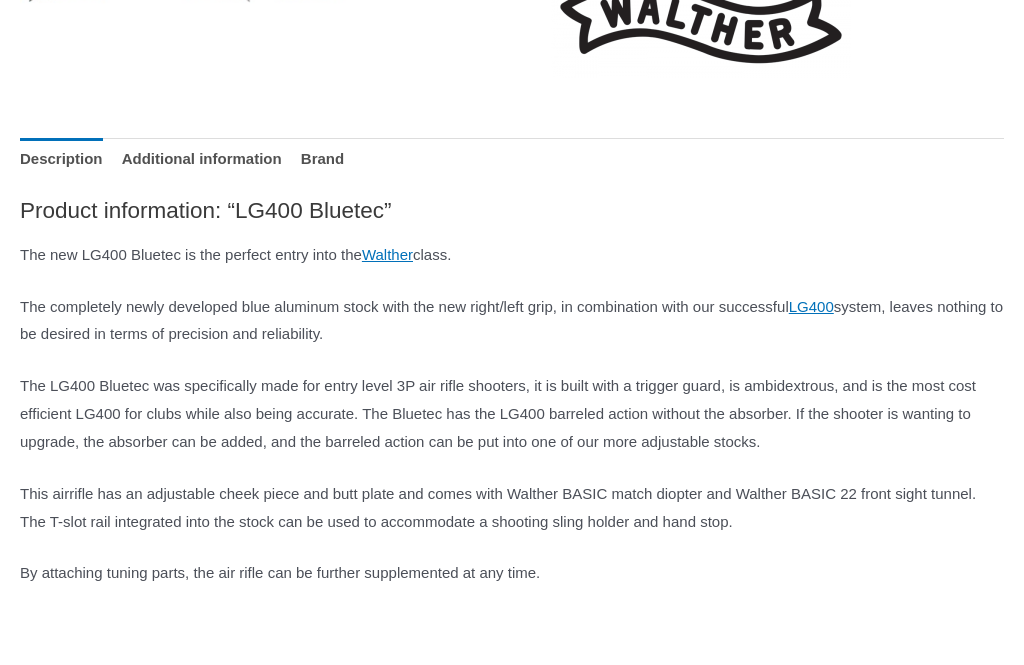scroll, scrollTop: 845, scrollLeft: 0, axis: vertical 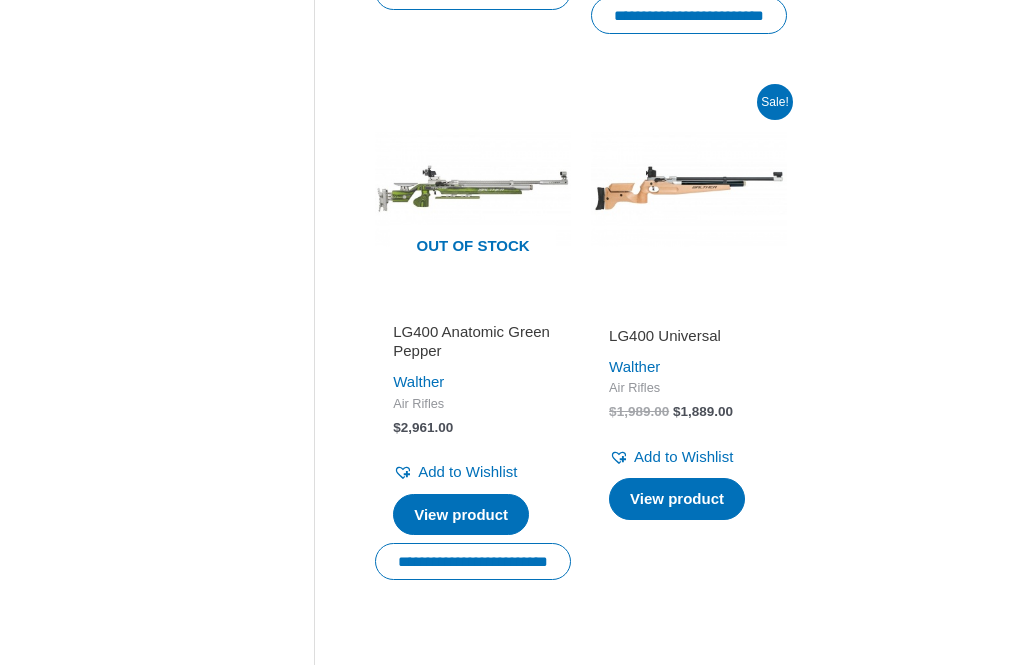 click on "View product" at bounding box center (677, 499) 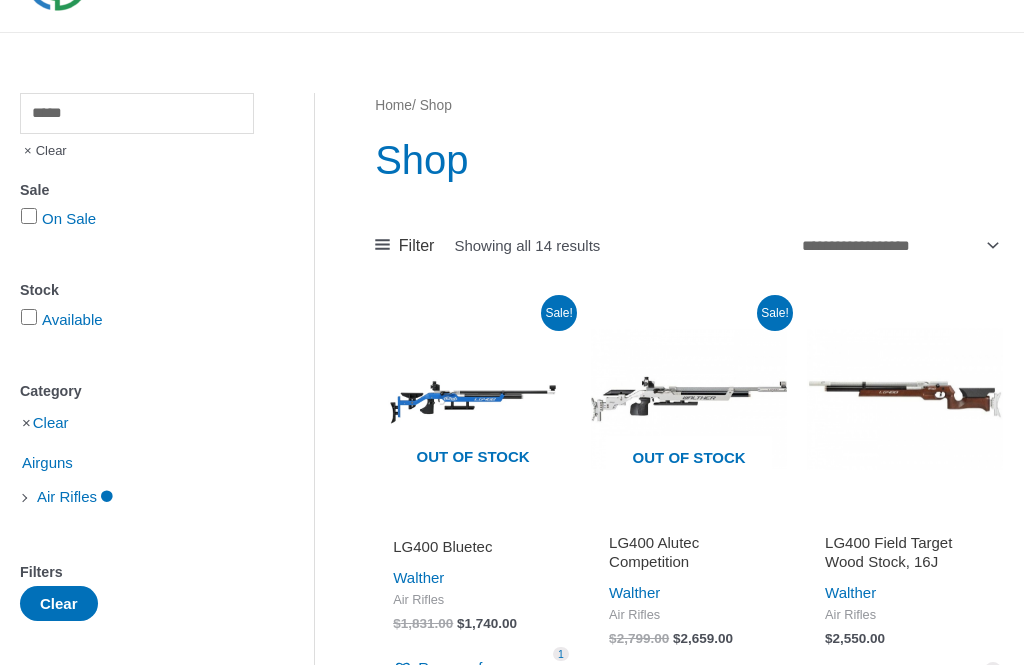 scroll, scrollTop: 0, scrollLeft: 0, axis: both 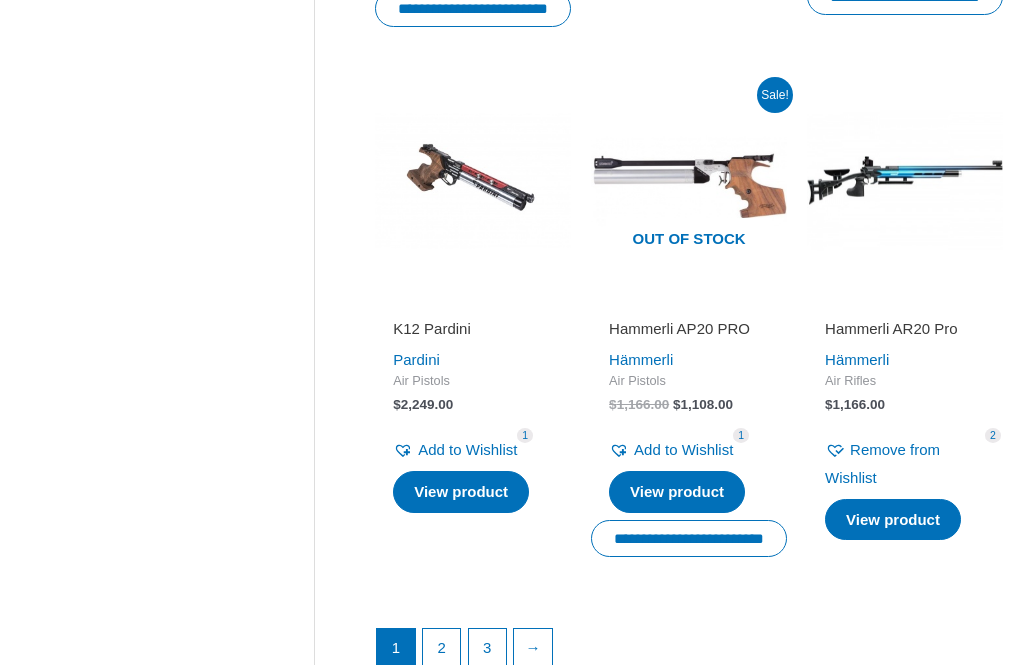 click on "Hammerli AR20 Pro" at bounding box center (905, 332) 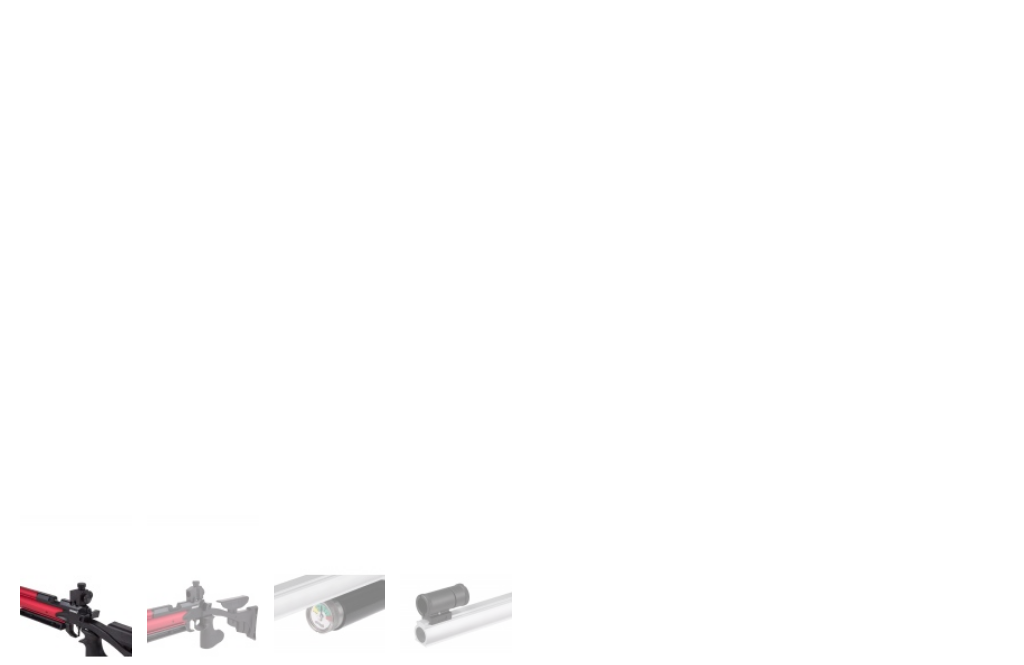 scroll, scrollTop: 0, scrollLeft: 0, axis: both 